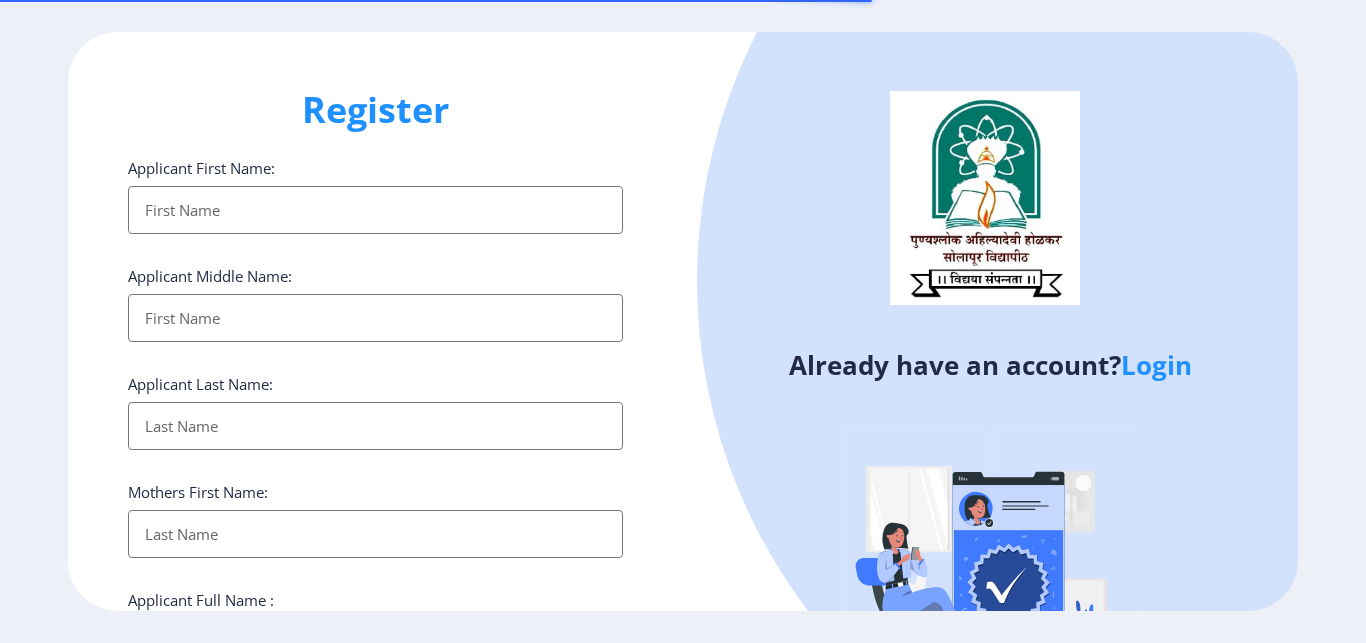select 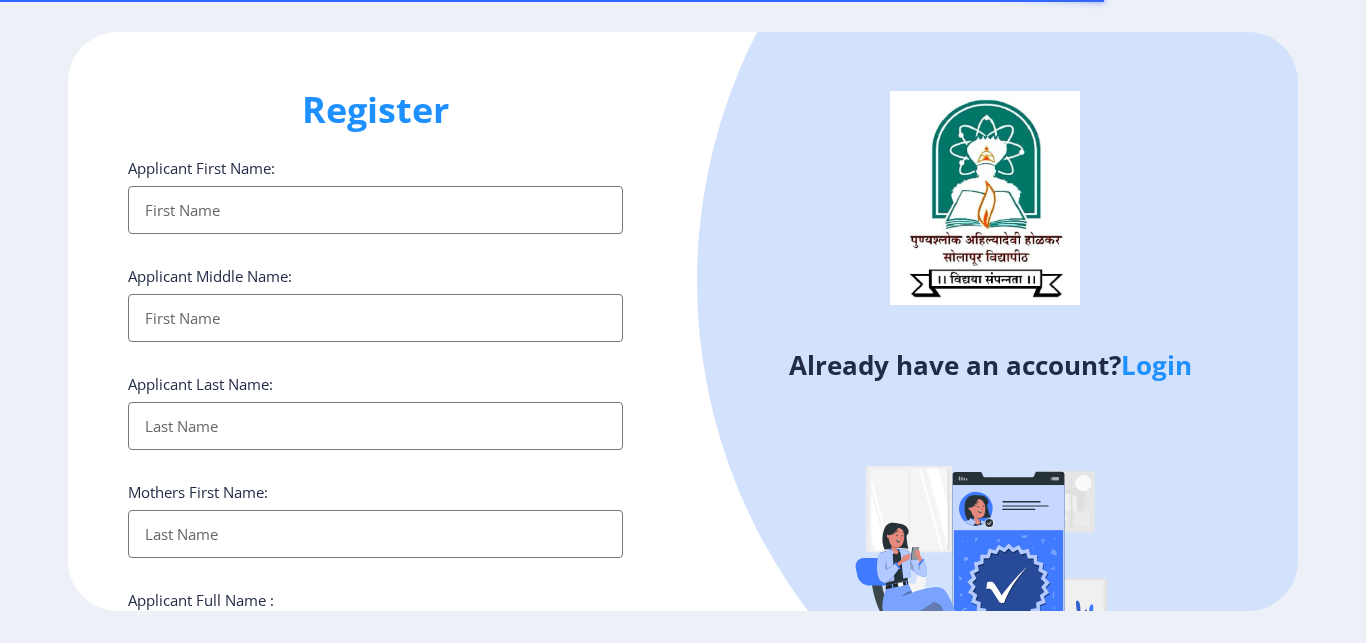 click on "Login" 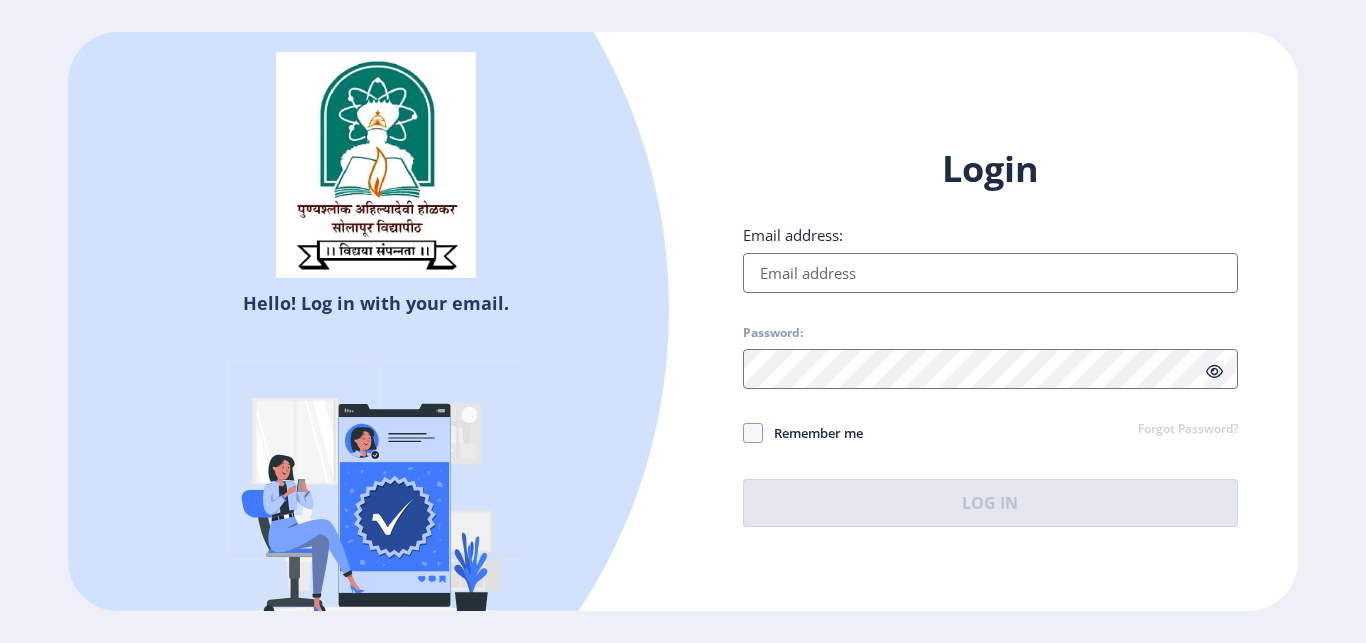 click on "Email address:" at bounding box center (990, 273) 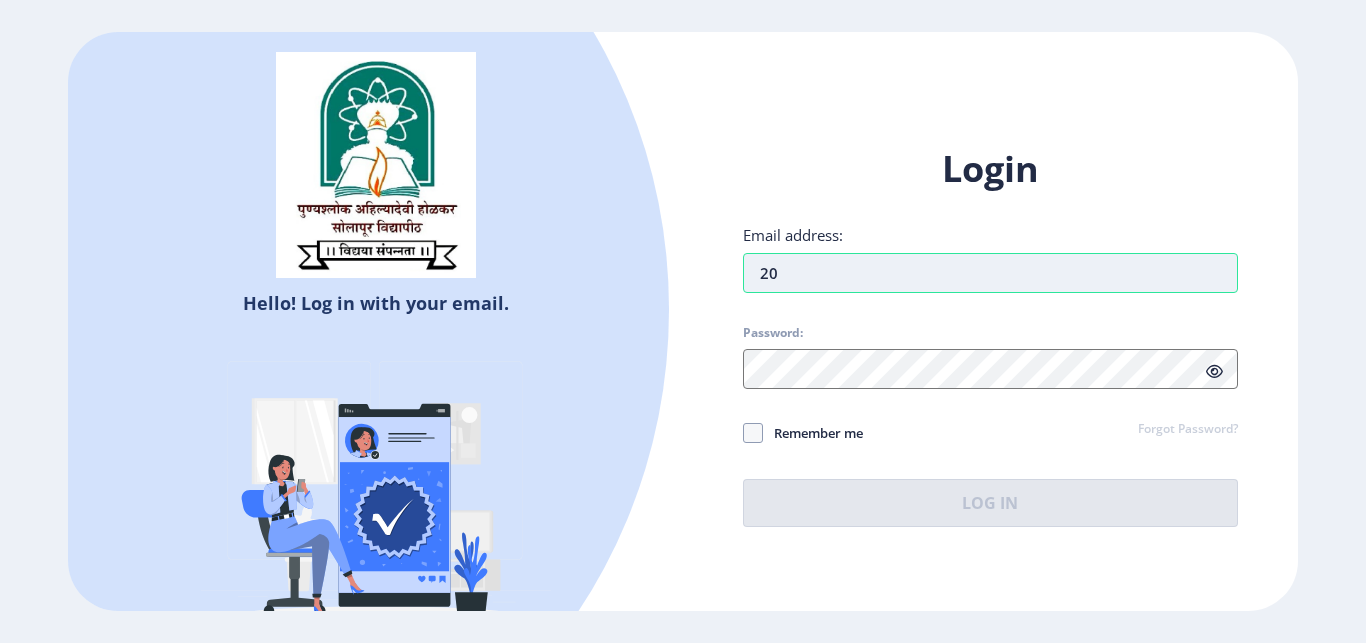type on "2" 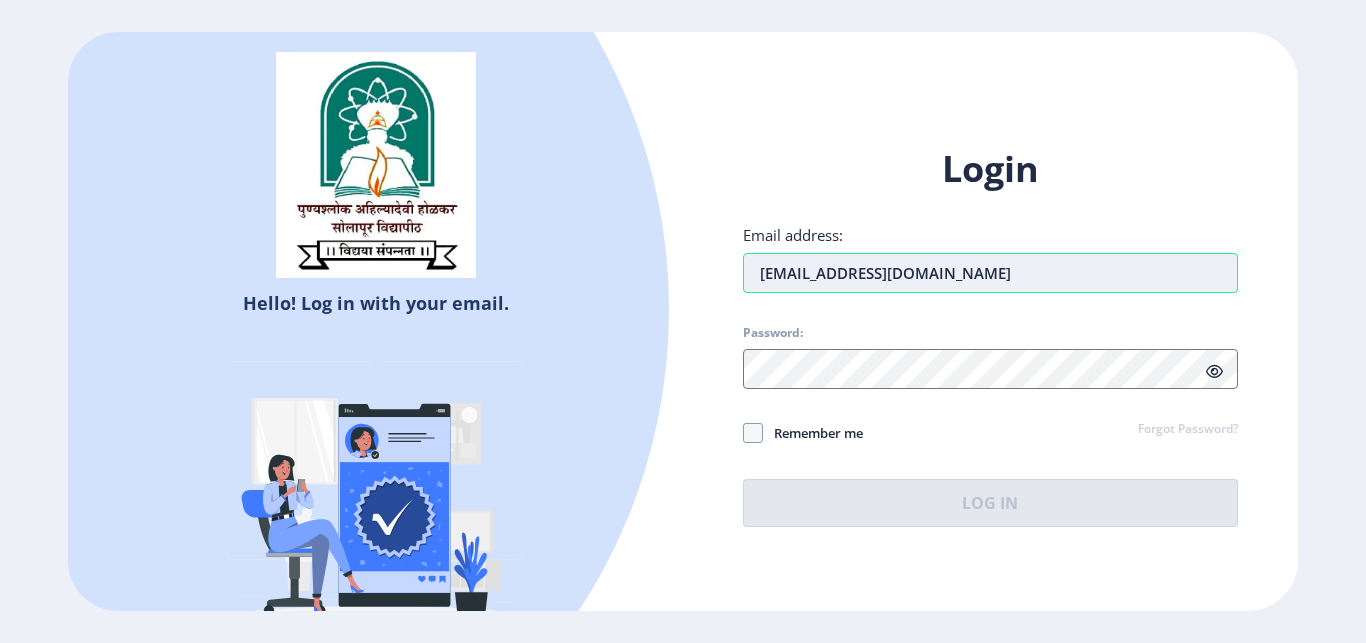 type on "[EMAIL_ADDRESS][DOMAIN_NAME]" 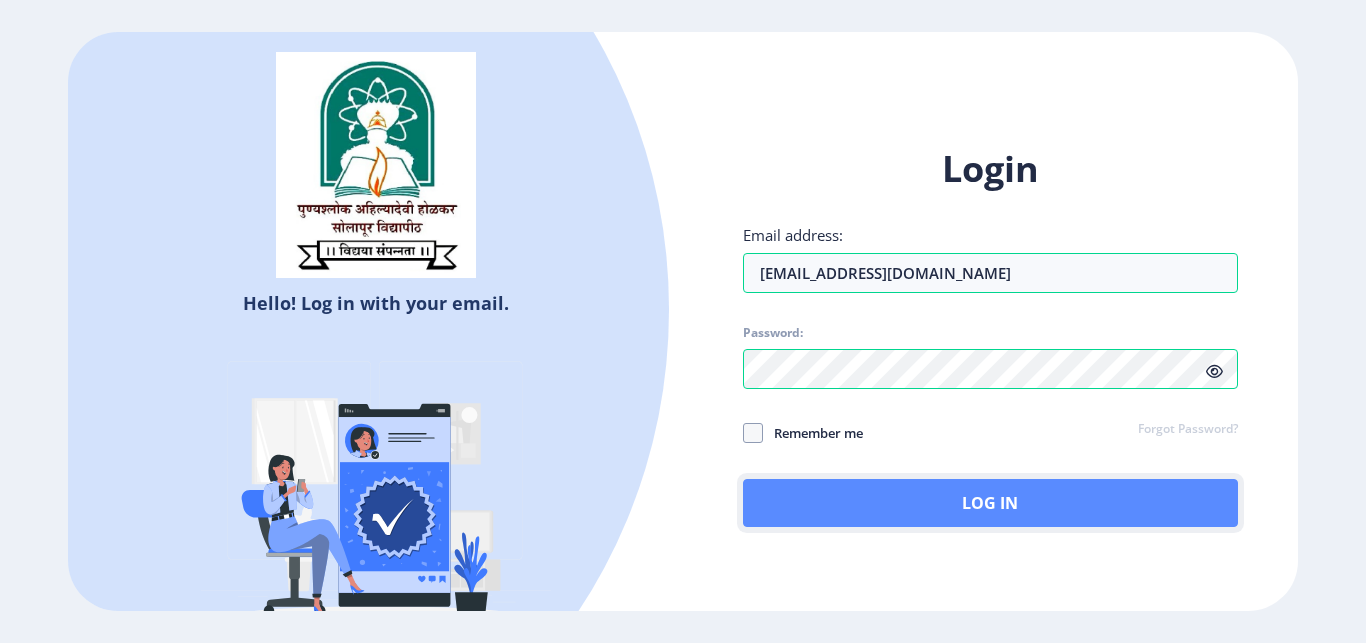 click on "Log In" 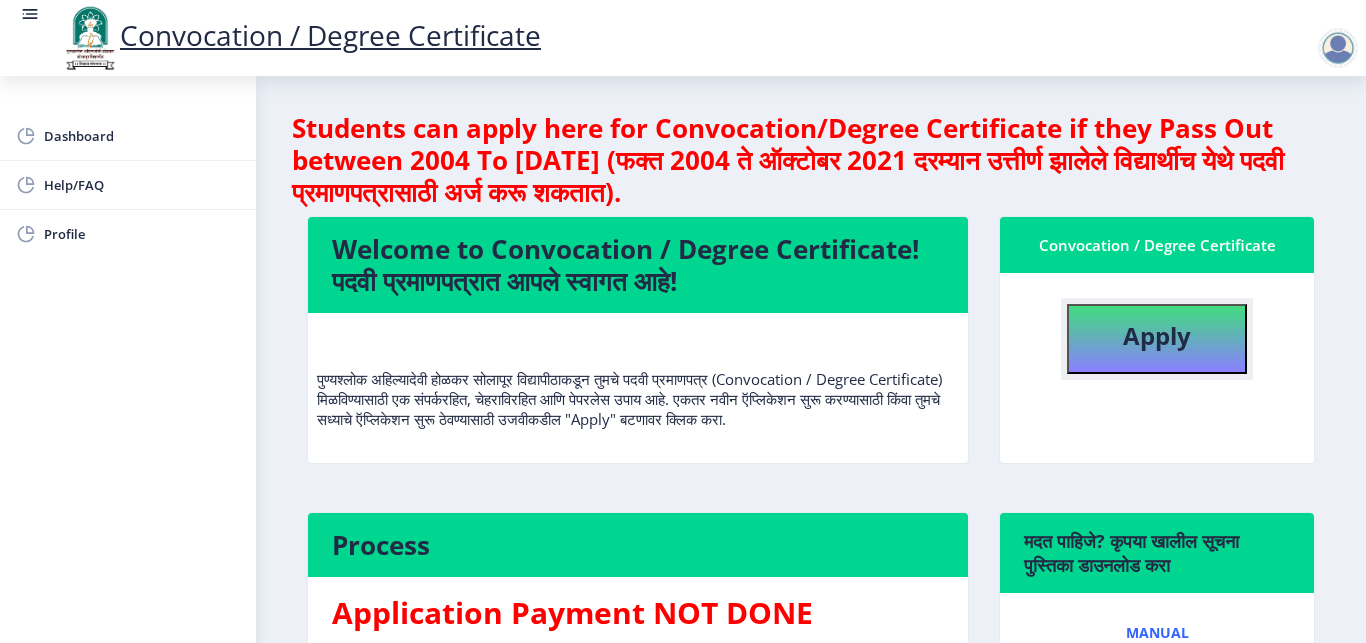 click on "Apply" 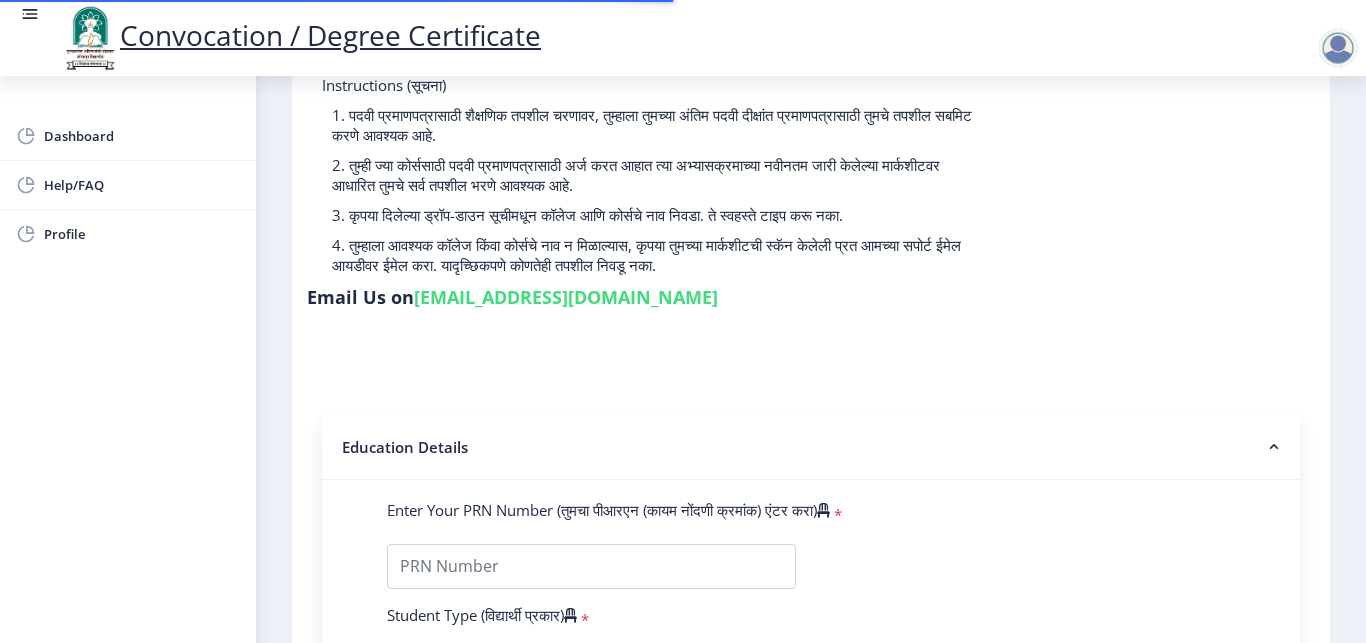 scroll, scrollTop: 252, scrollLeft: 0, axis: vertical 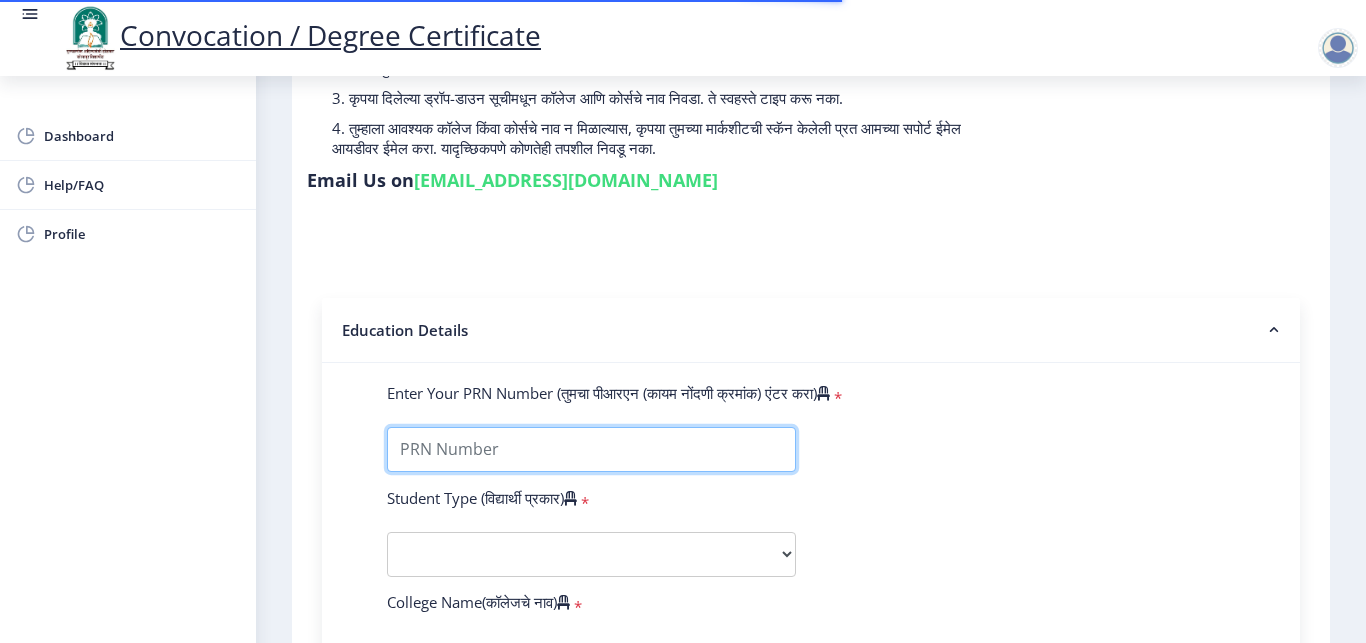 click on "Enter Your PRN Number (तुमचा पीआरएन (कायम नोंदणी क्रमांक) एंटर करा)" at bounding box center (591, 449) 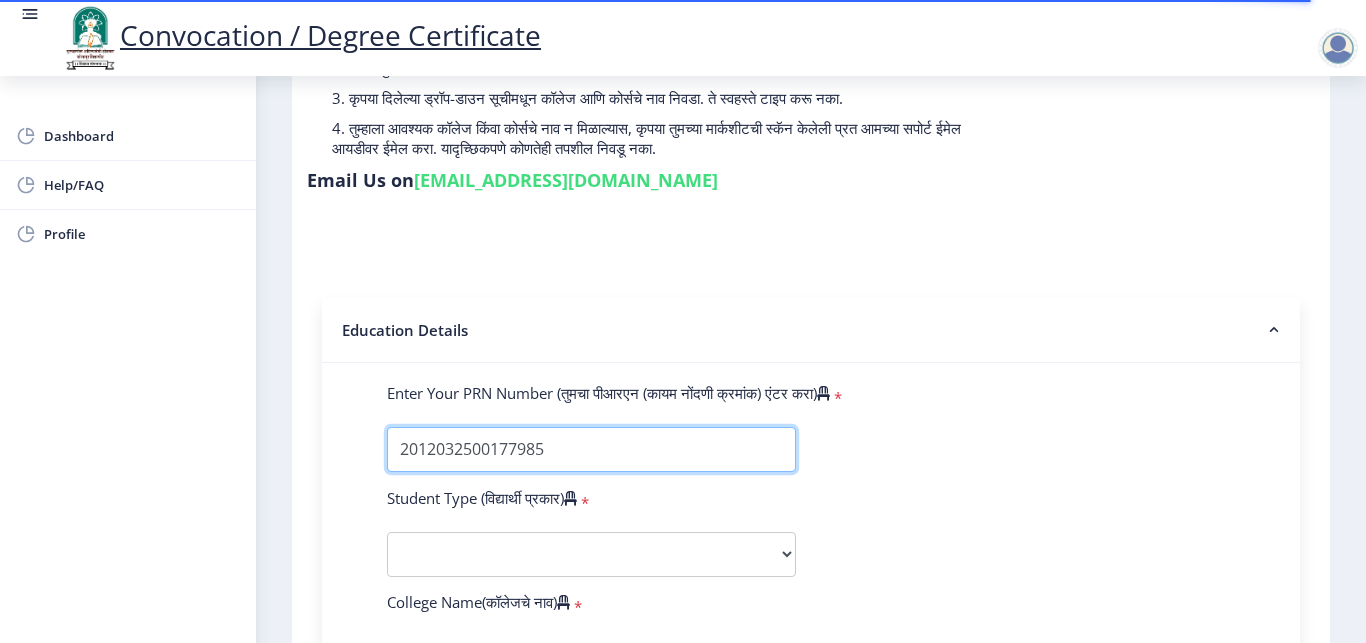 type on "2012032500177985" 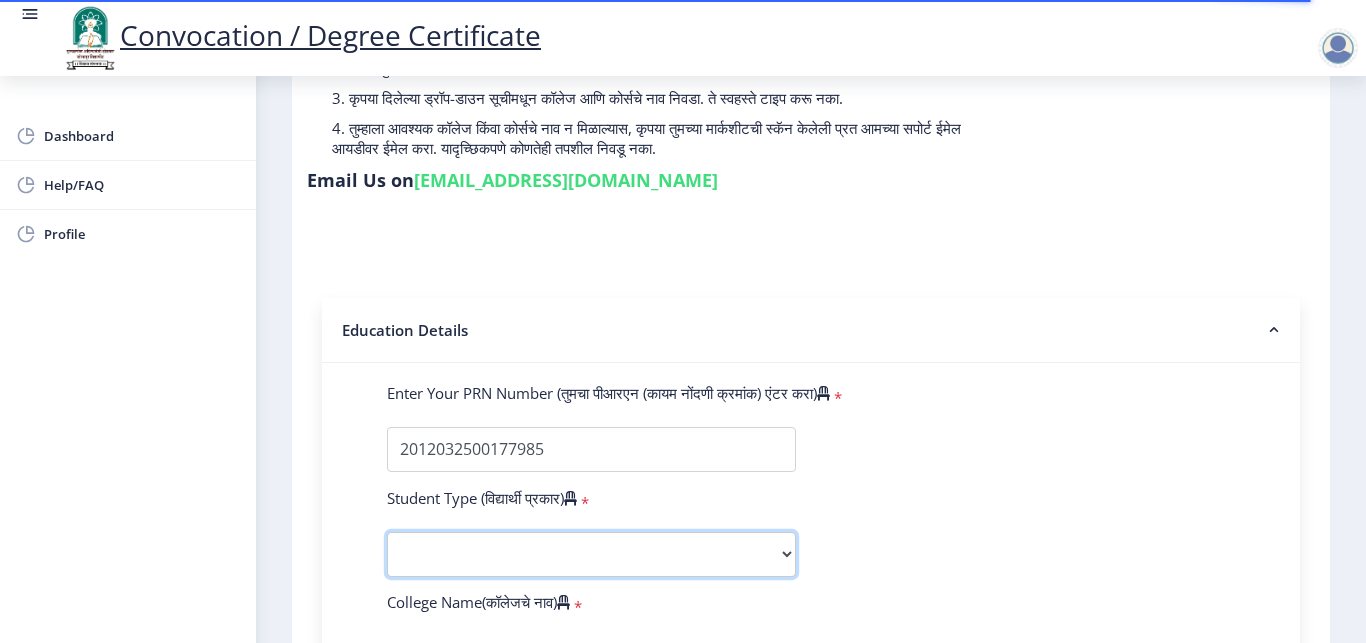 click on "Select Student Type Regular External" at bounding box center (591, 554) 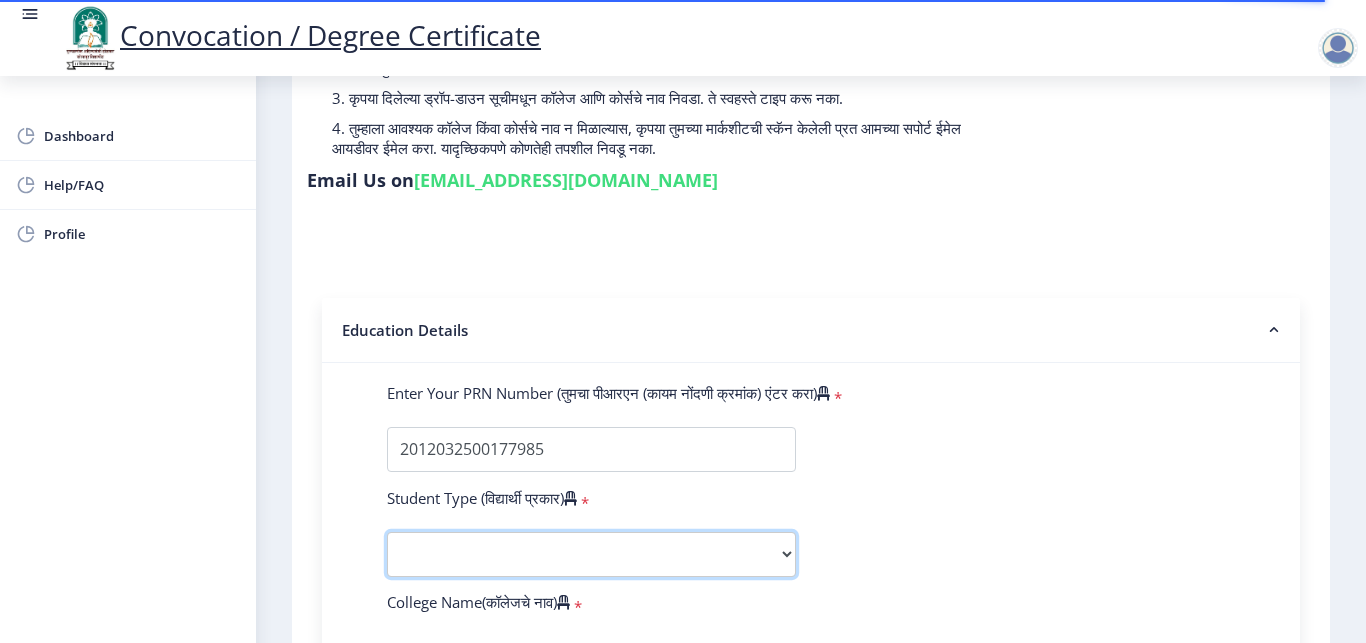 select on "Regular" 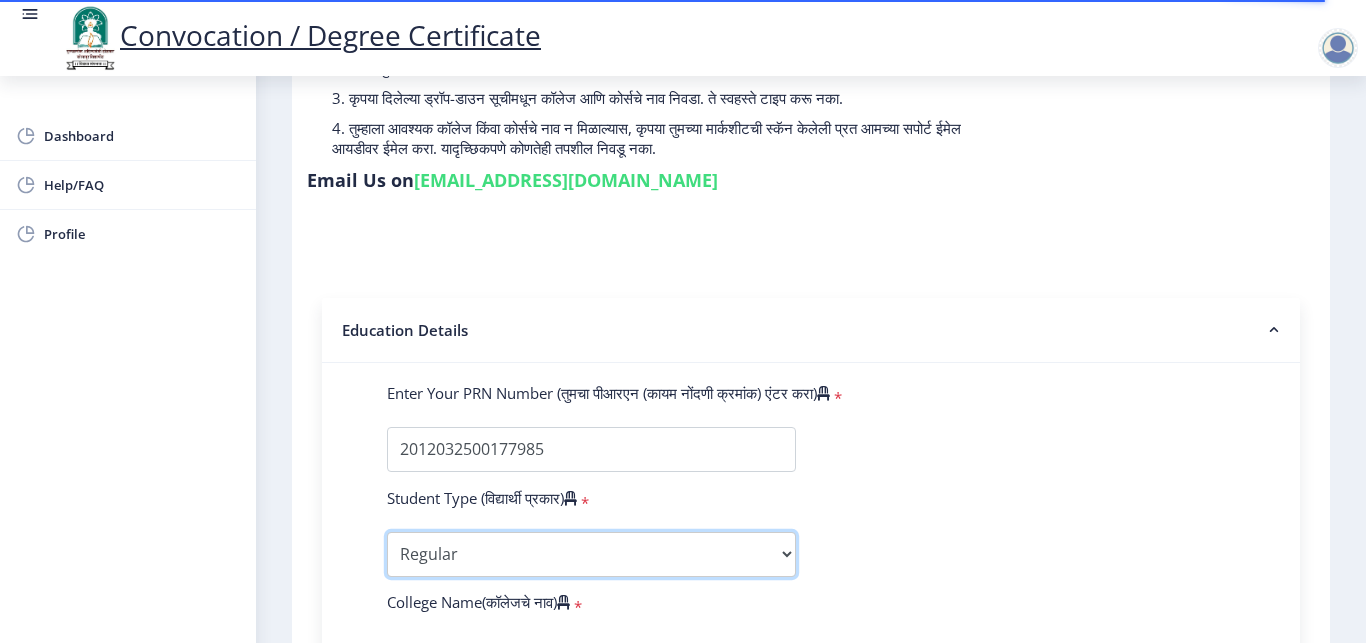 click on "Regular" at bounding box center (0, 0) 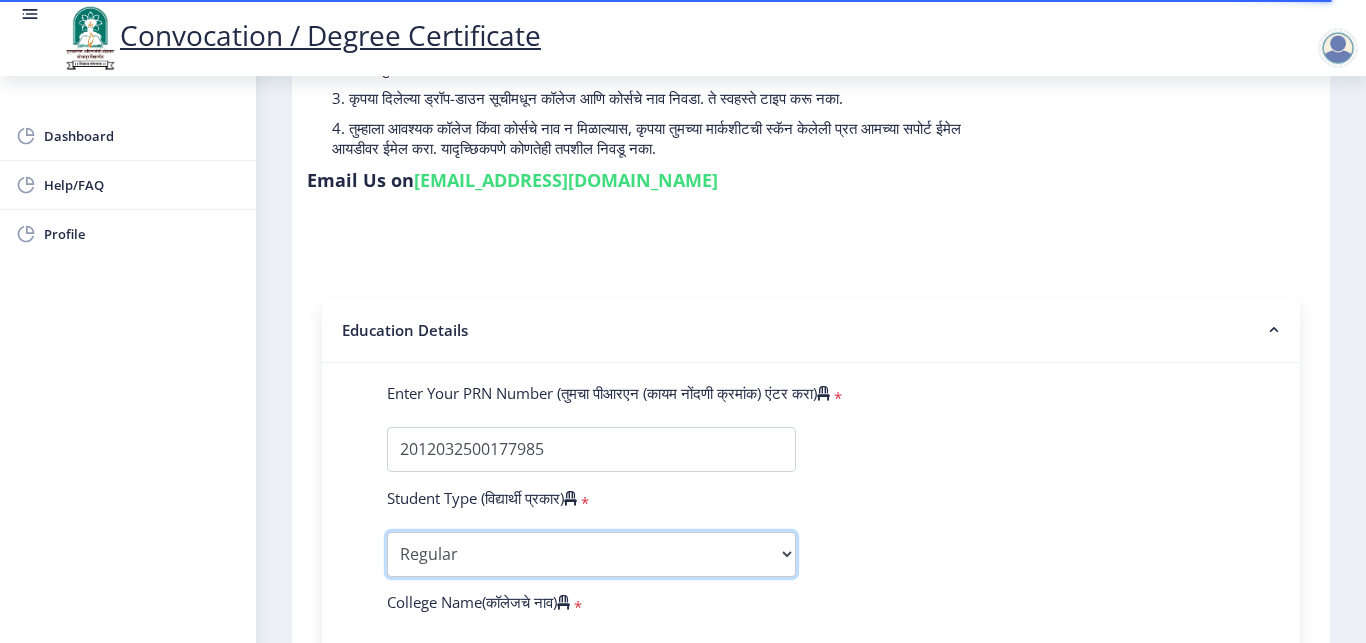 scroll, scrollTop: 630, scrollLeft: 0, axis: vertical 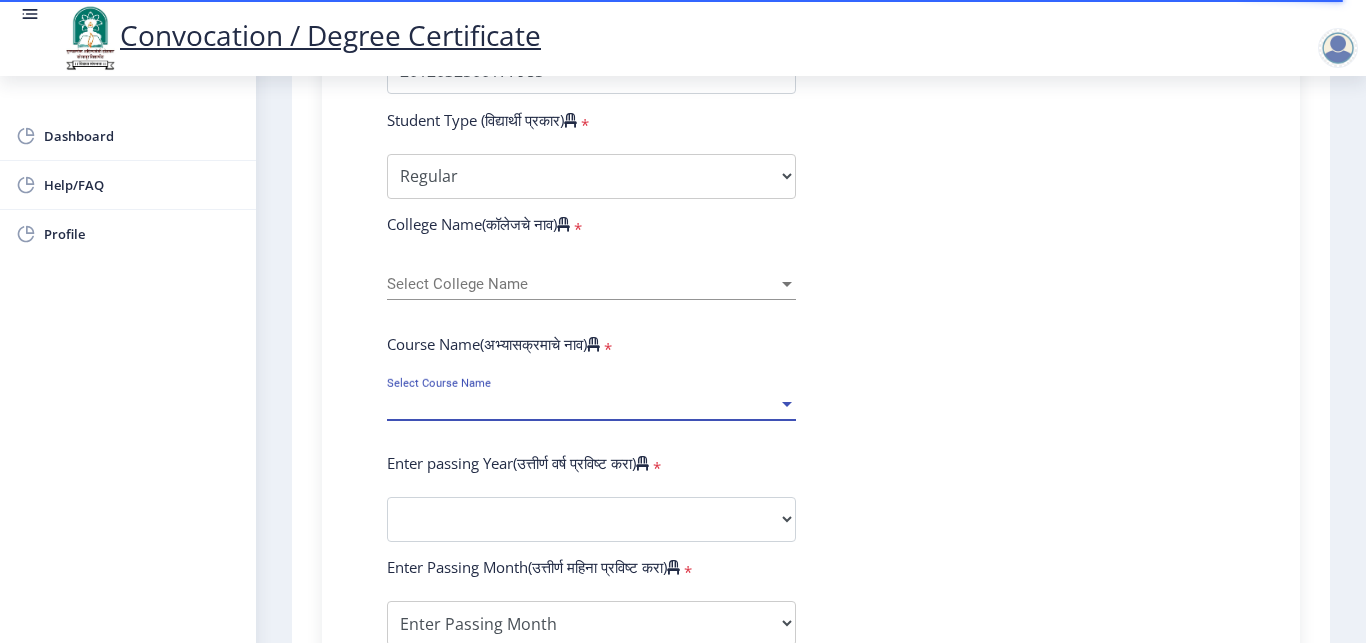 click on "Select Course Name" at bounding box center [582, 404] 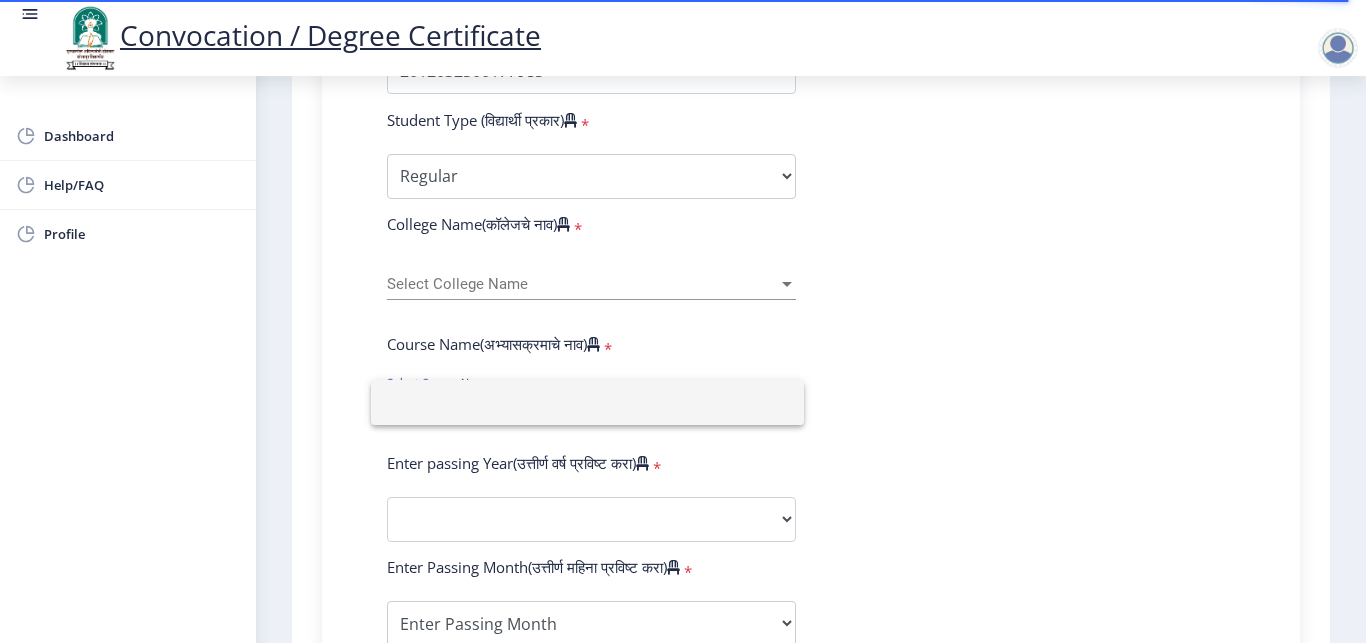 click 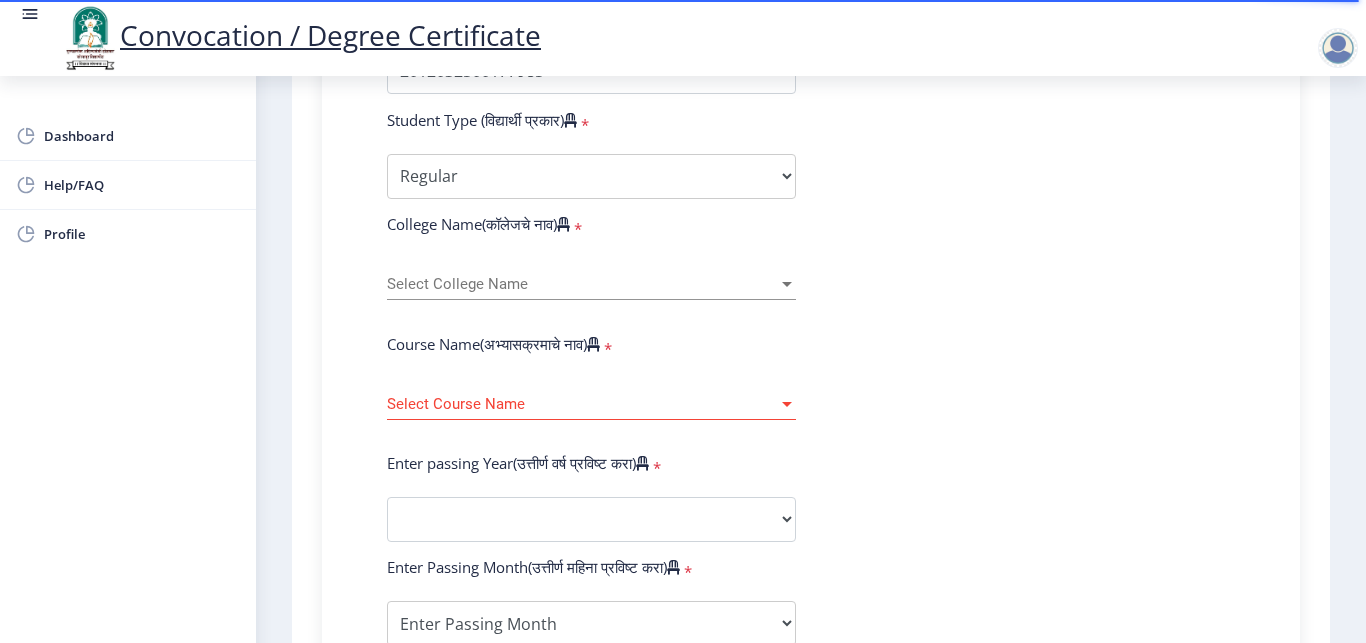 click on "Select College Name Select College Name" 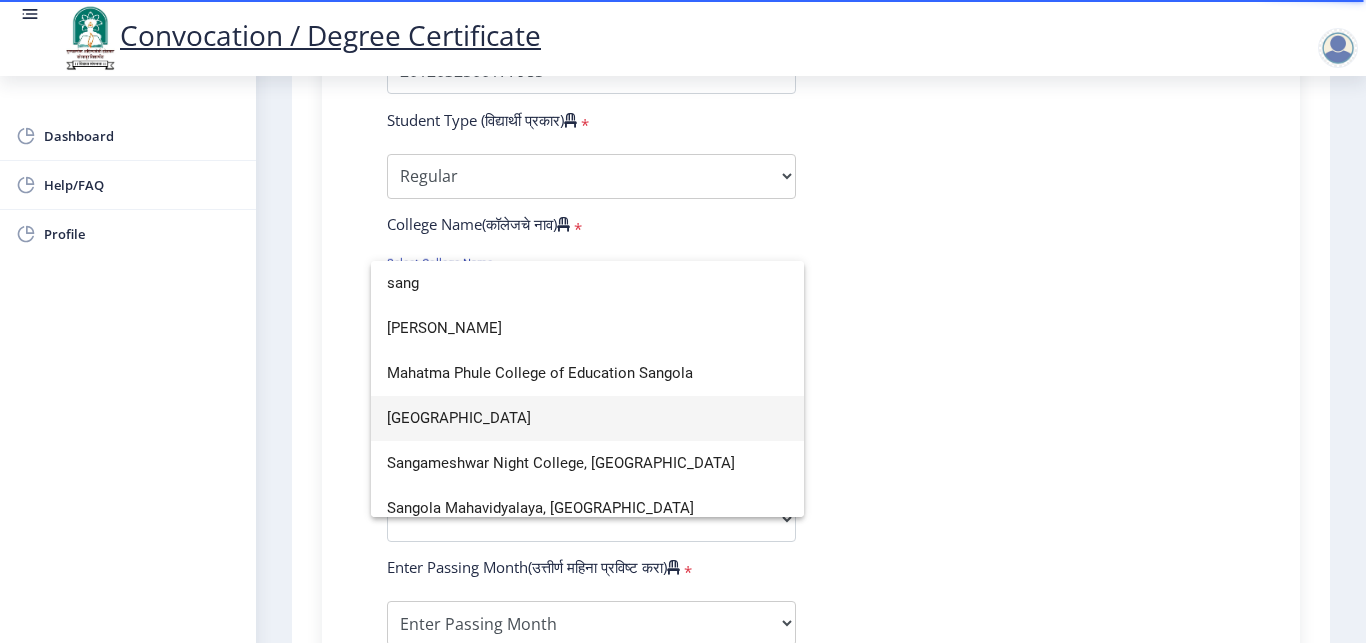 type on "sang" 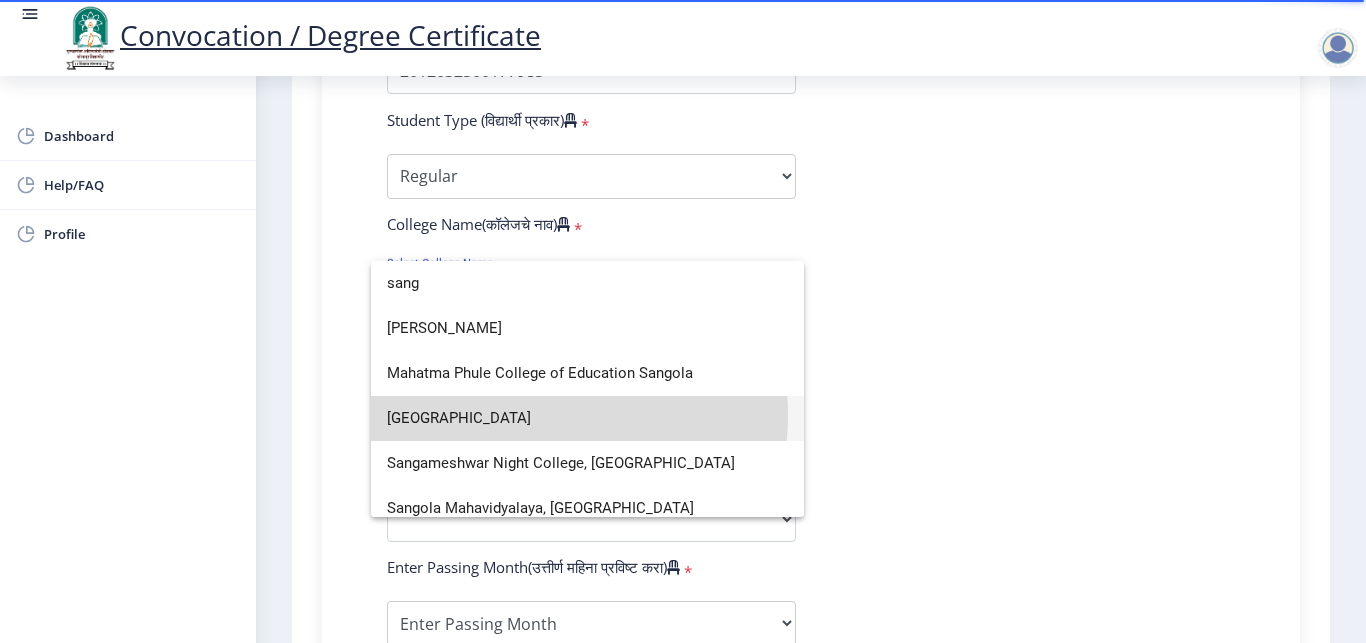 click on "[GEOGRAPHIC_DATA]" at bounding box center [587, 418] 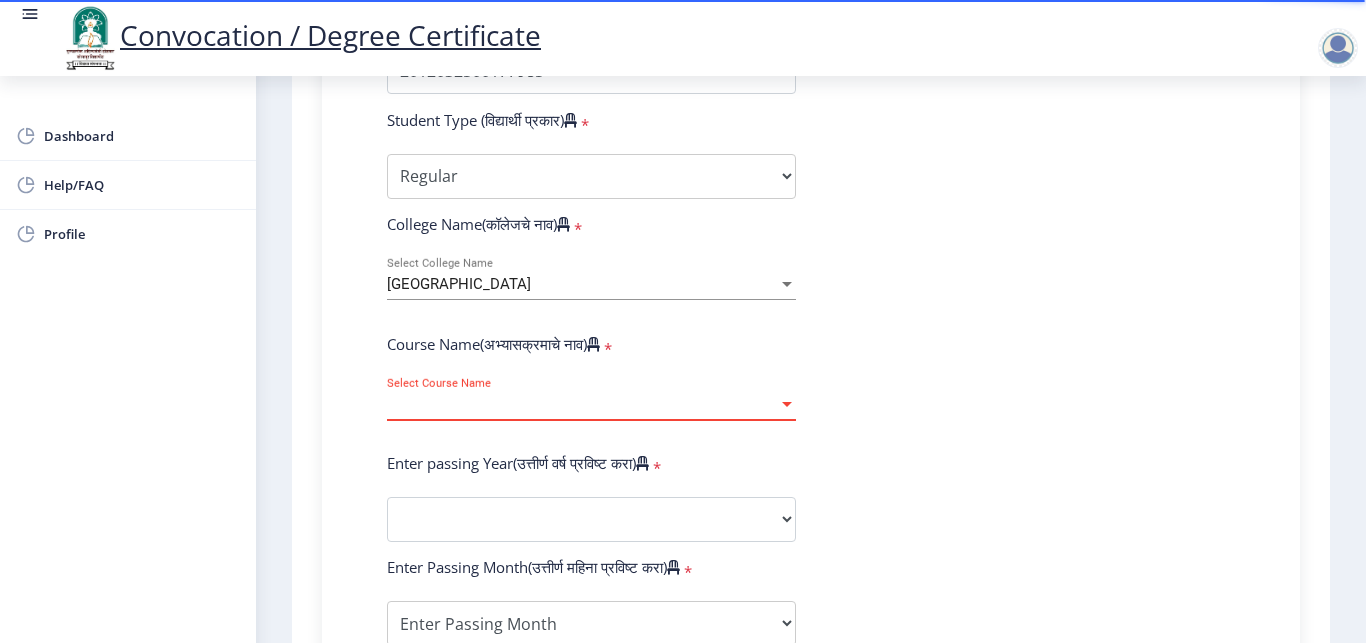 click on "Select Course Name" at bounding box center [582, 404] 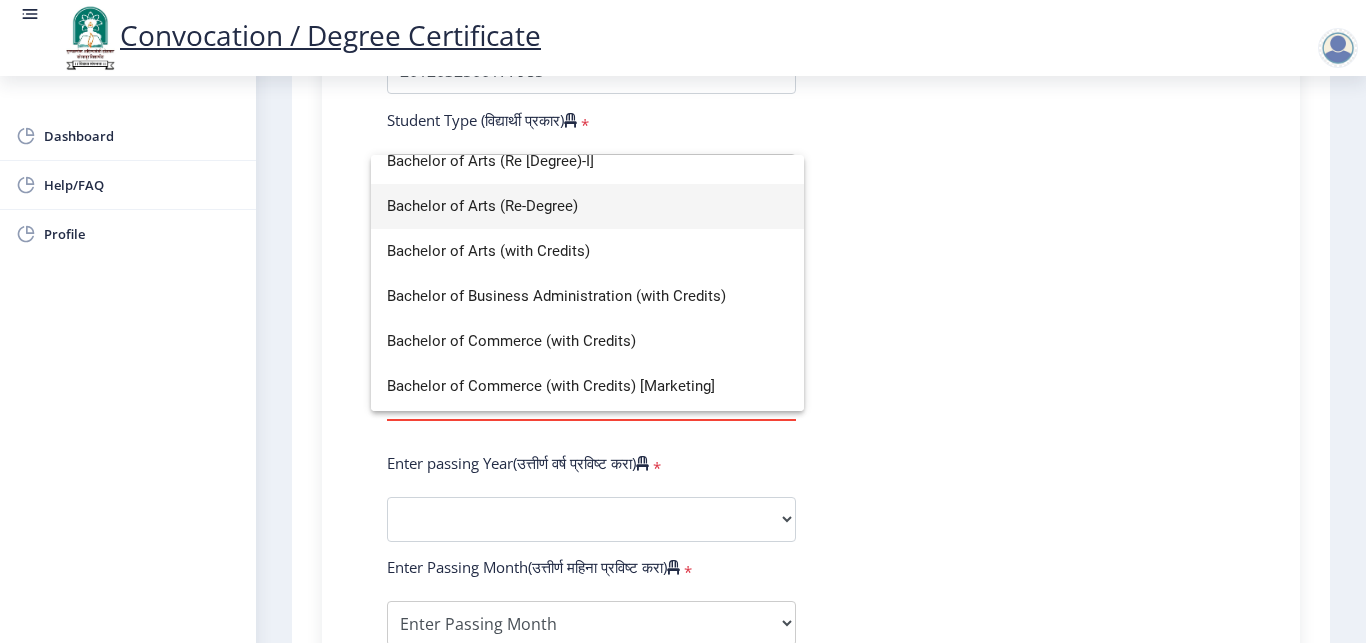 scroll, scrollTop: 120, scrollLeft: 0, axis: vertical 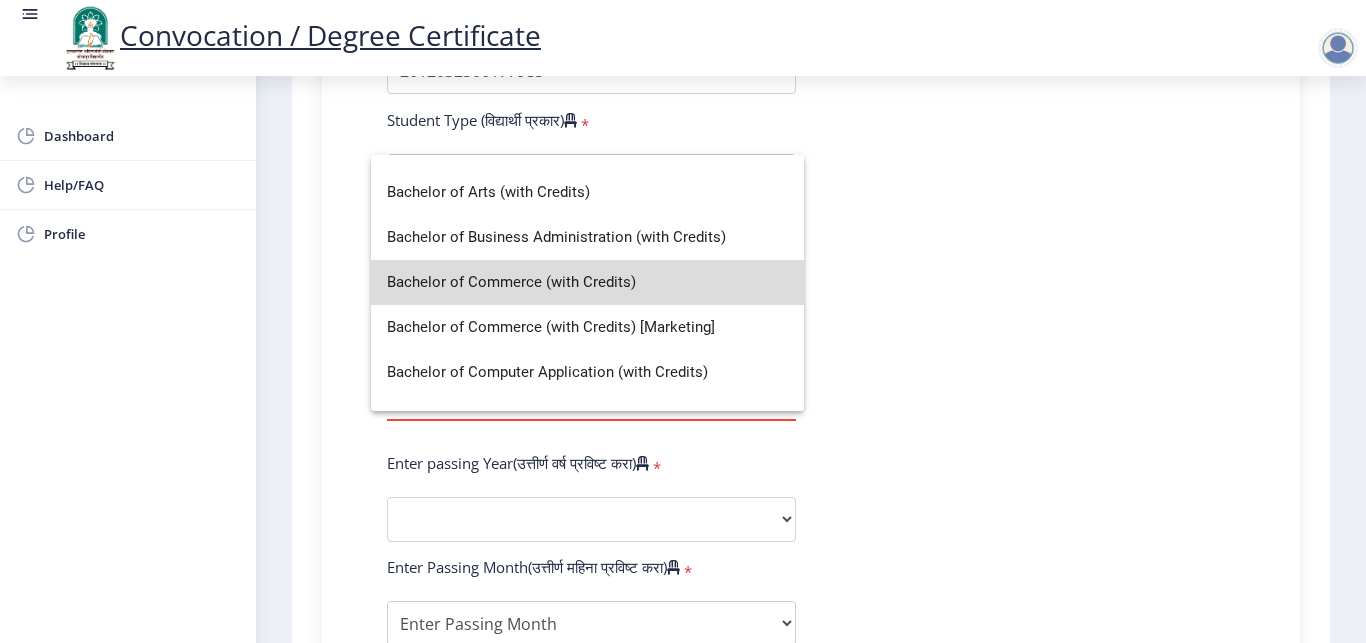 click on "Bachelor of Commerce (with Credits)" at bounding box center [587, 282] 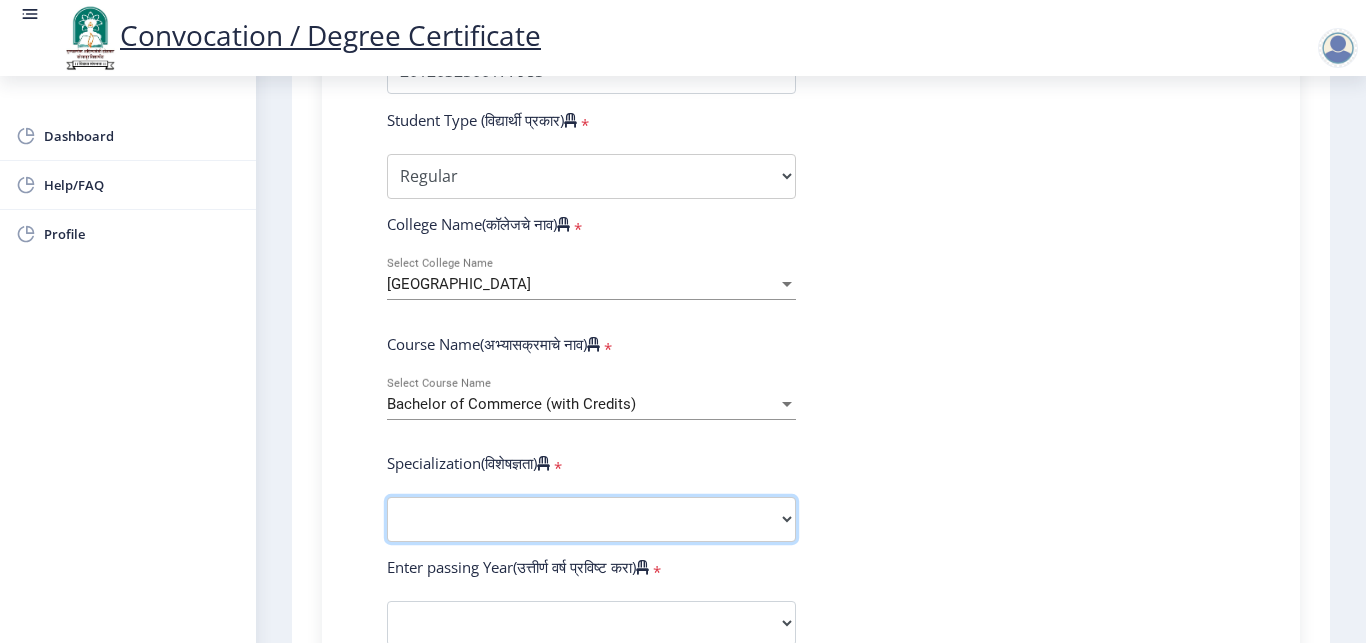 click on "Specialization Banking Advanced Accountancy Advanced Banking Advanced Cost Accounting Advanced Costing Industrial Management Insurance Advanced Insurance Advanced Statistics Other" at bounding box center [591, 519] 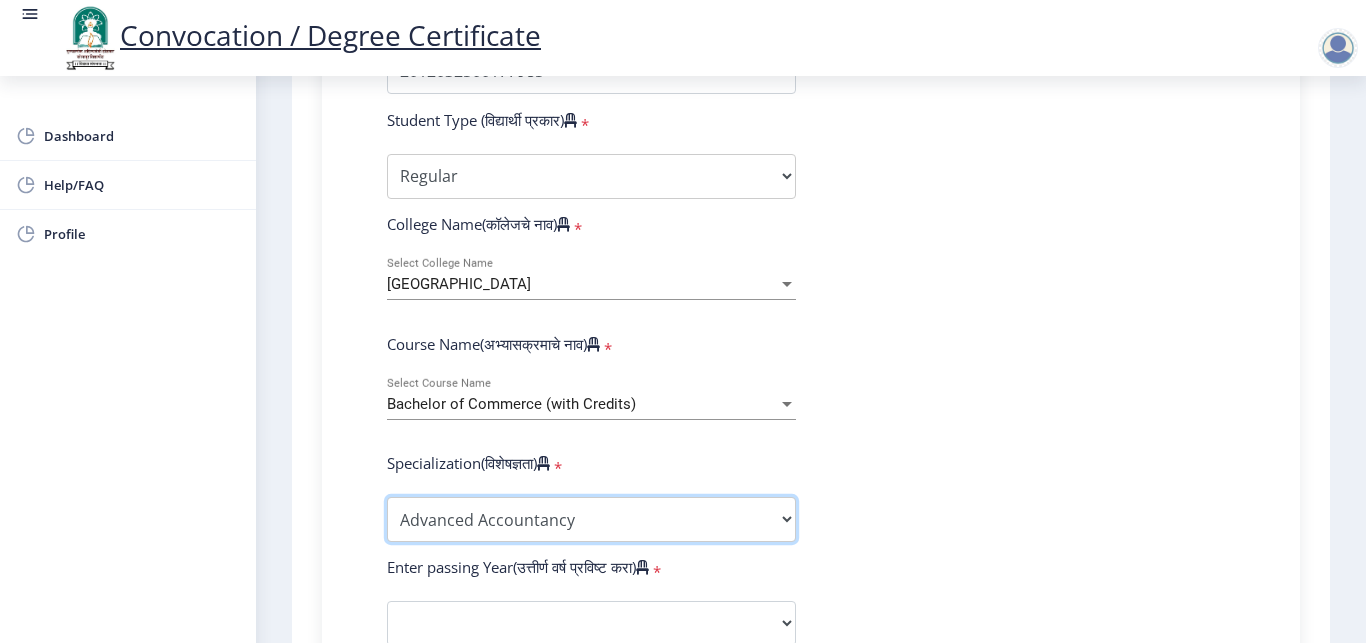 click on "Advanced Accountancy" at bounding box center (0, 0) 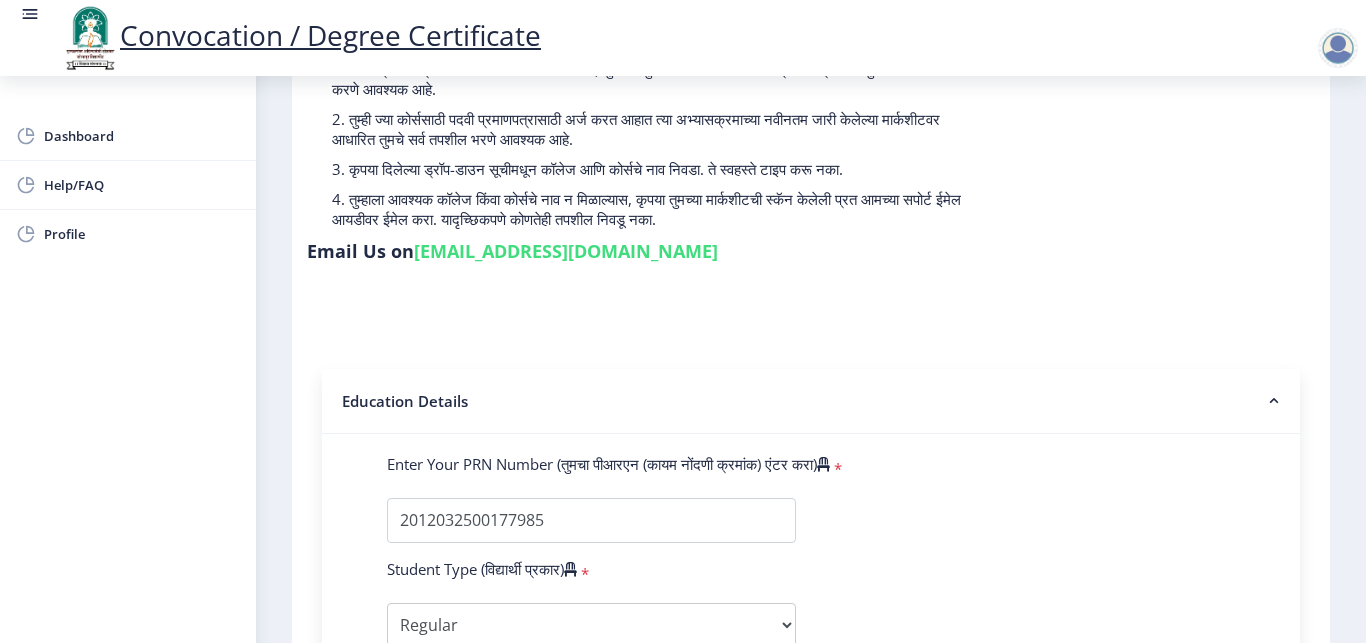 scroll, scrollTop: 126, scrollLeft: 0, axis: vertical 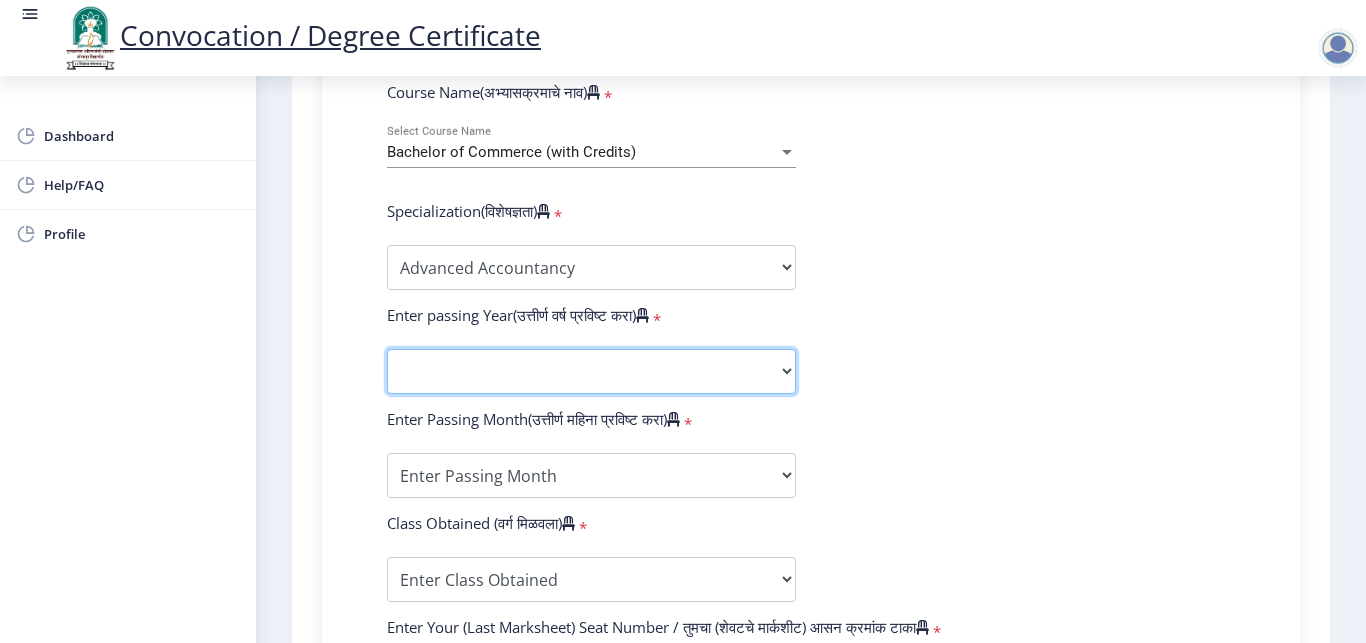 click on "2025   2024   2023   2022   2021   2020   2019   2018   2017   2016   2015   2014   2013   2012   2011   2010   2009   2008   2007   2006   2005   2004   2003   2002   2001   2000   1999   1998   1997   1996   1995   1994   1993   1992   1991   1990   1989   1988   1987   1986   1985   1984   1983   1982   1981   1980   1979   1978   1977   1976" 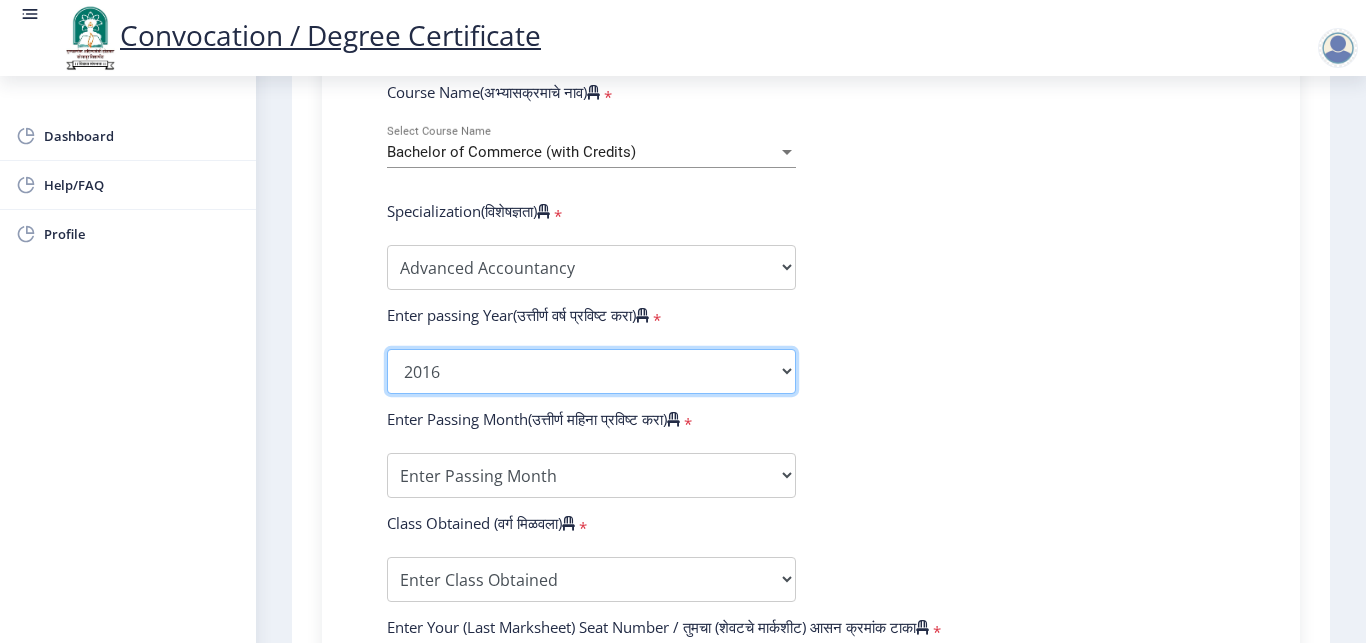 click on "2016" 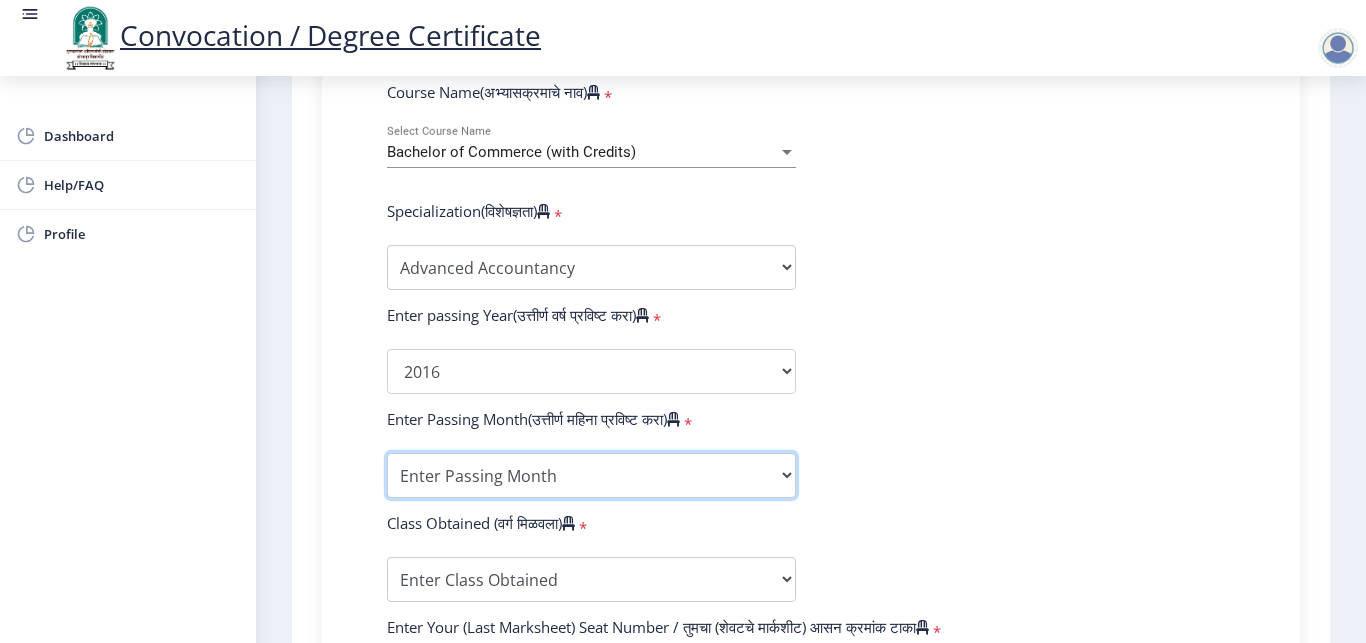 click on "Enter Passing Month March April May October November December" at bounding box center [591, 475] 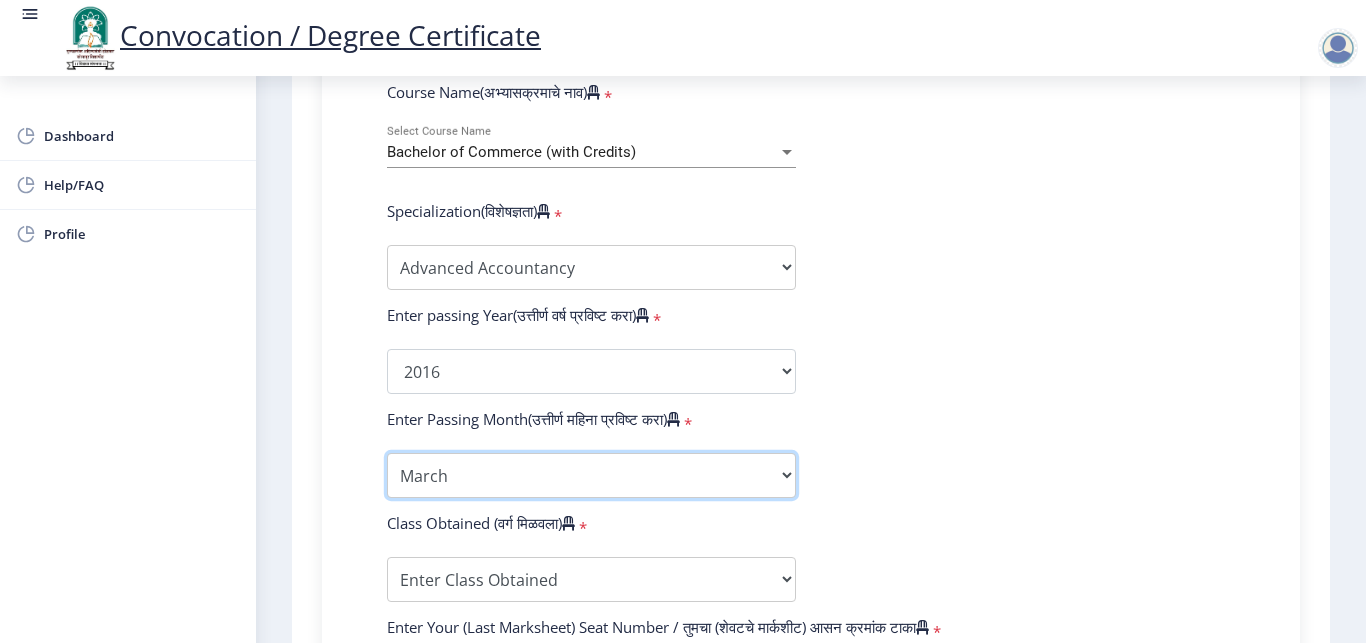 click on "March" at bounding box center [0, 0] 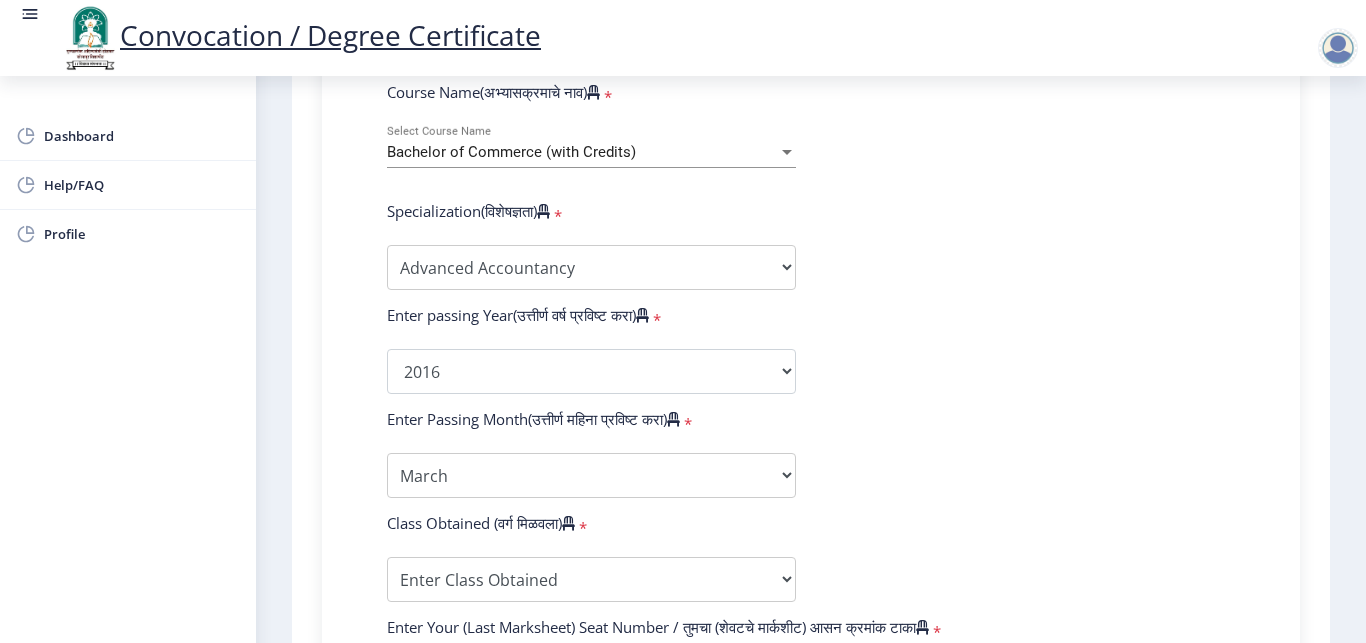 click on "Enter Your PRN Number (तुमचा पीआरएन (कायम नोंदणी क्रमांक) एंटर करा)   * Student Type (विद्यार्थी प्रकार)    * Select Student Type Regular External College Name(कॉलेजचे नाव)   * Sangameshwar College Select College Name Course Name(अभ्यासक्रमाचे नाव)   * Bachelor of Commerce (with Credits) Select Course Name  Specialization(विशेषज्ञता)   * Specialization Banking Advanced Accountancy Advanced Banking Advanced Cost Accounting Advanced Costing Industrial Management Insurance Advanced Insurance Advanced Statistics Other Enter passing Year(उत्तीर्ण वर्ष प्रविष्ट करा)   *  2025   2024   2023   2022   2021   2020   2019   2018   2017   2016   2015   2014   2013   2012   2011   2010   2009   2008   2007   2006   2005   2004   2003   2002   2001   2000   1999   1998   1997   1996   1995  * *" 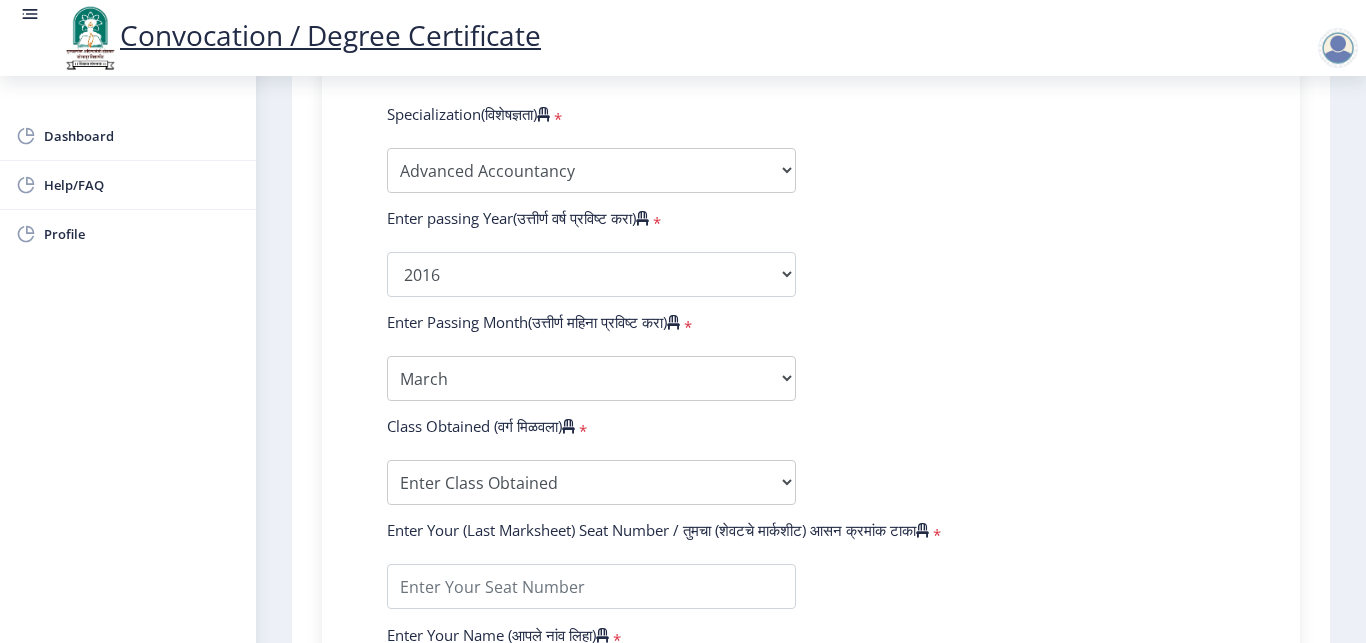scroll, scrollTop: 1008, scrollLeft: 0, axis: vertical 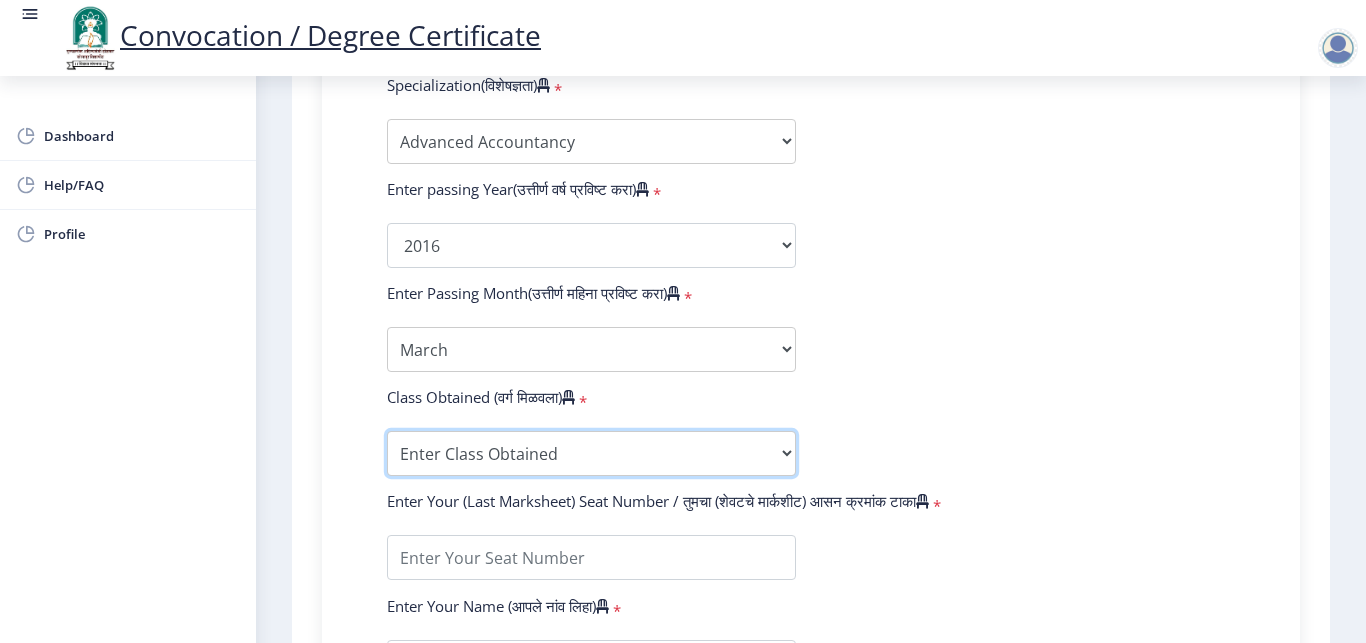 click on "Enter Class Obtained FIRST CLASS WITH DISTINCTION FIRST CLASS HIGHER SECOND CLASS SECOND CLASS PASS CLASS Grade O Grade A+ Grade A Grade B+ Grade B Grade C+ Grade C Grade D Grade E" at bounding box center (591, 453) 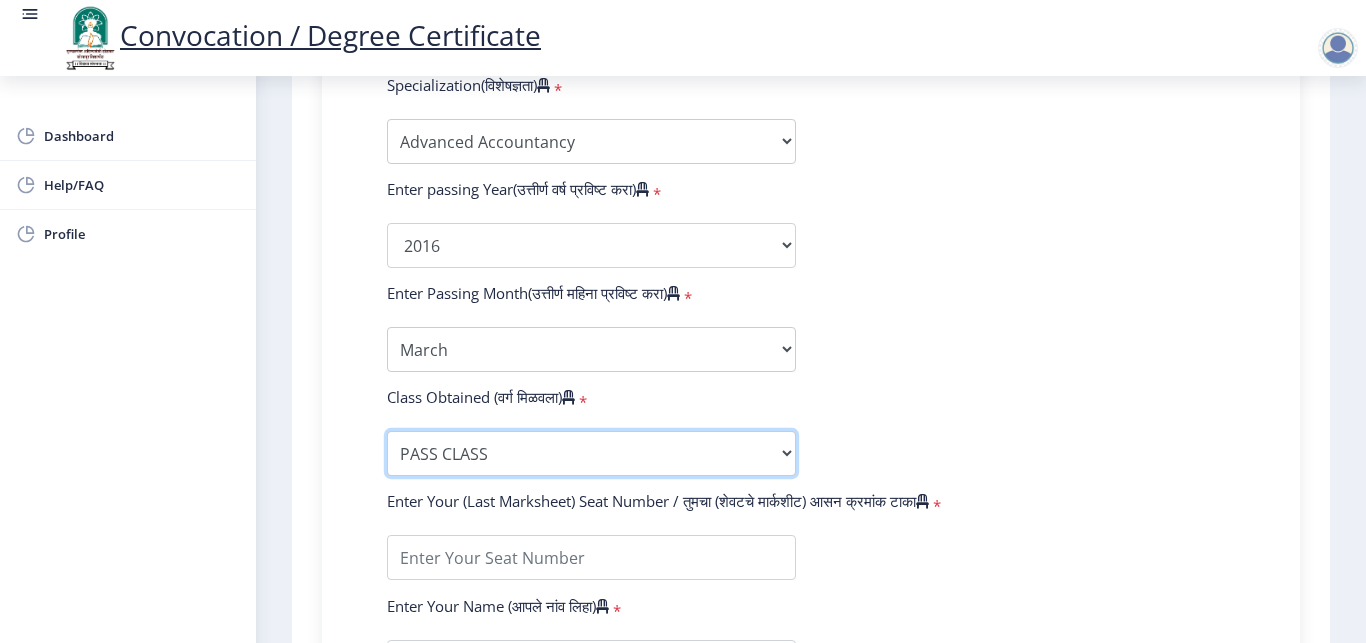 click on "PASS CLASS" at bounding box center (0, 0) 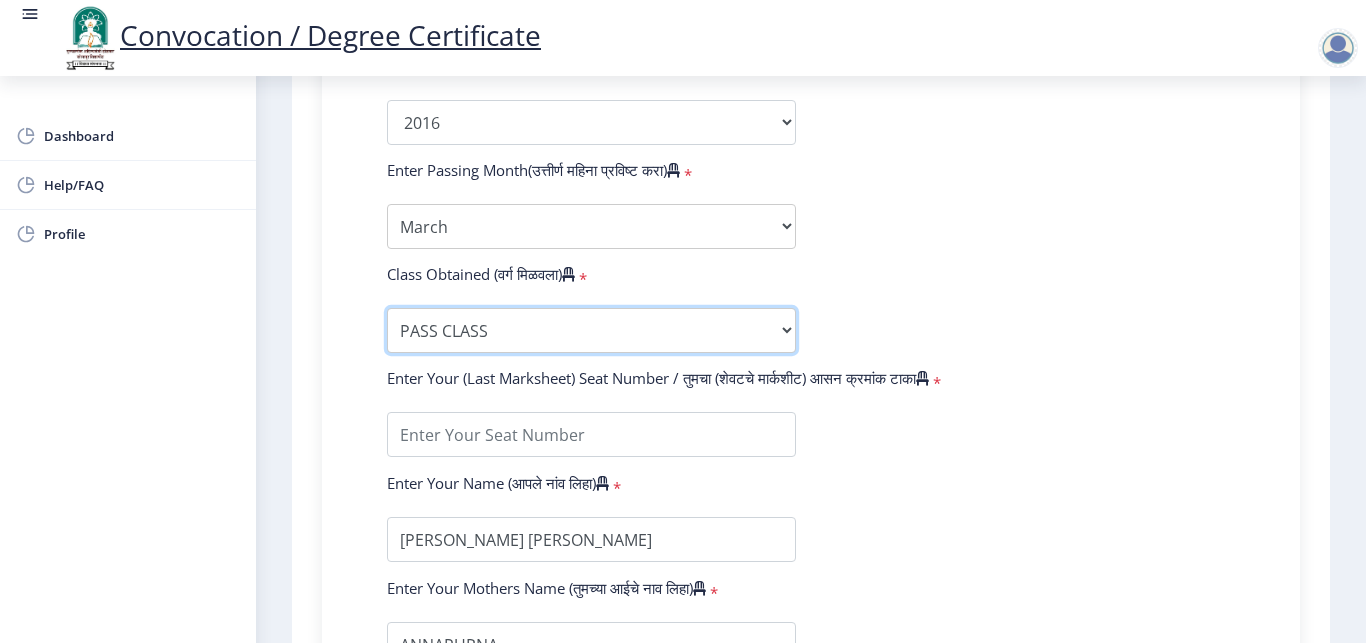 scroll, scrollTop: 1134, scrollLeft: 0, axis: vertical 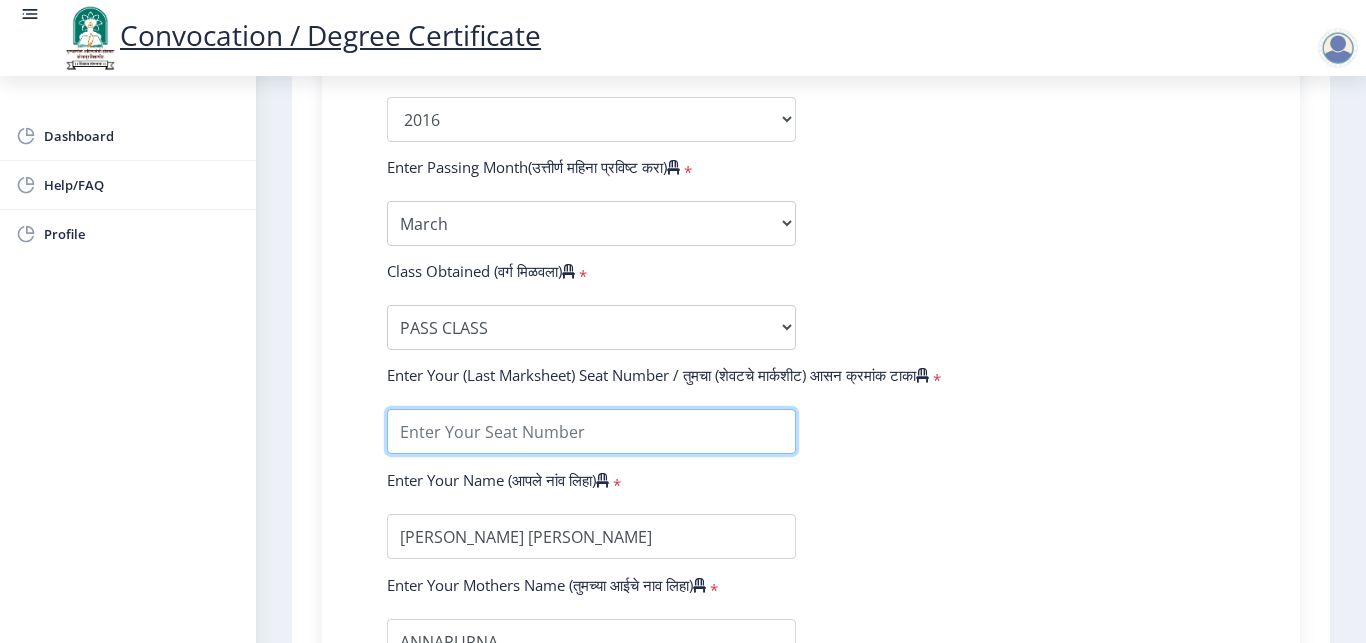 click at bounding box center [591, 431] 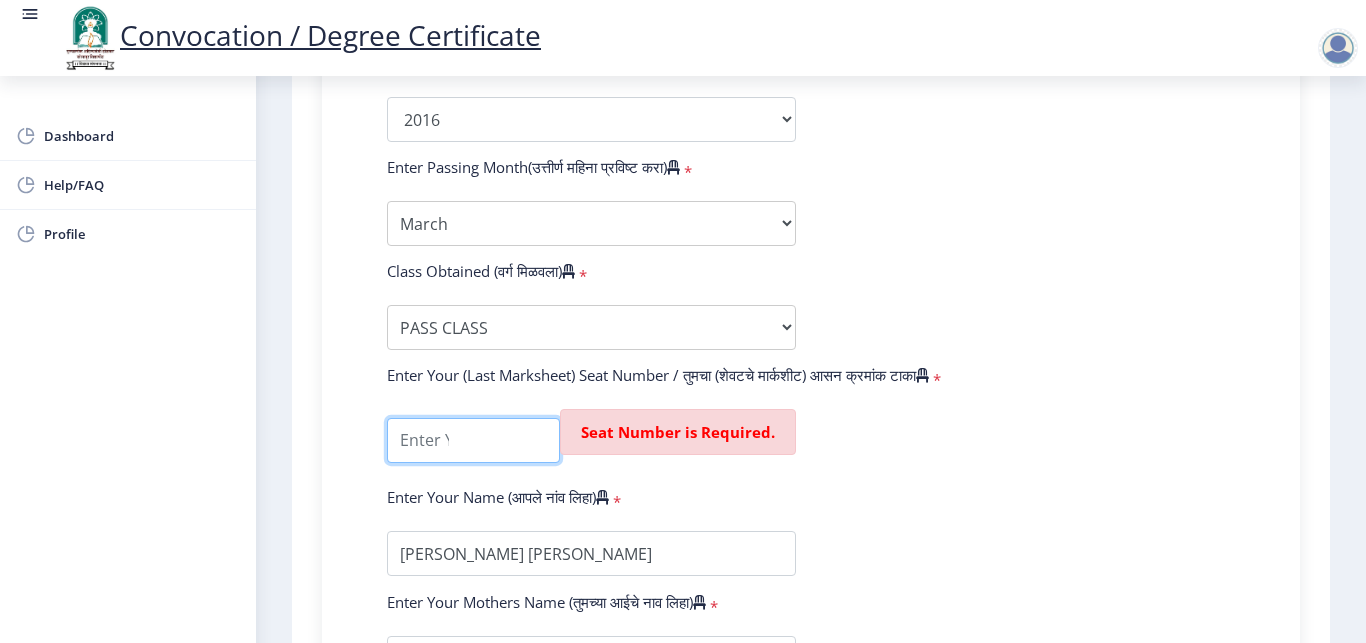 click at bounding box center [473, 440] 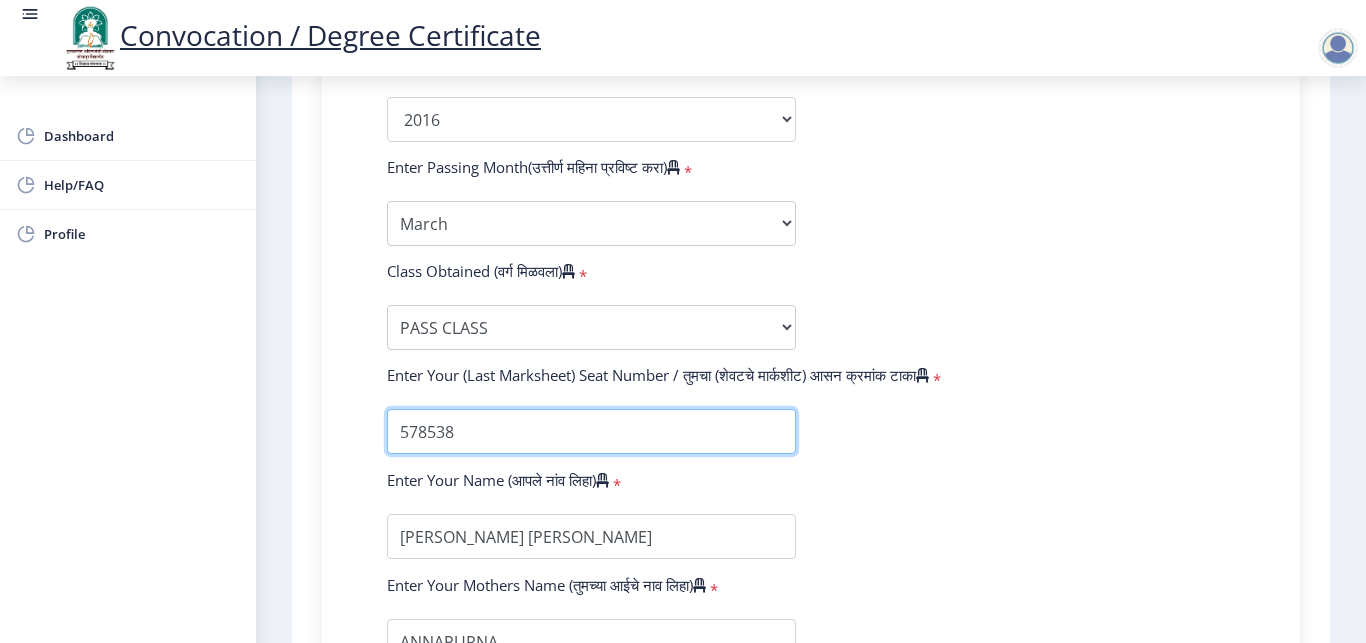 type on "578538" 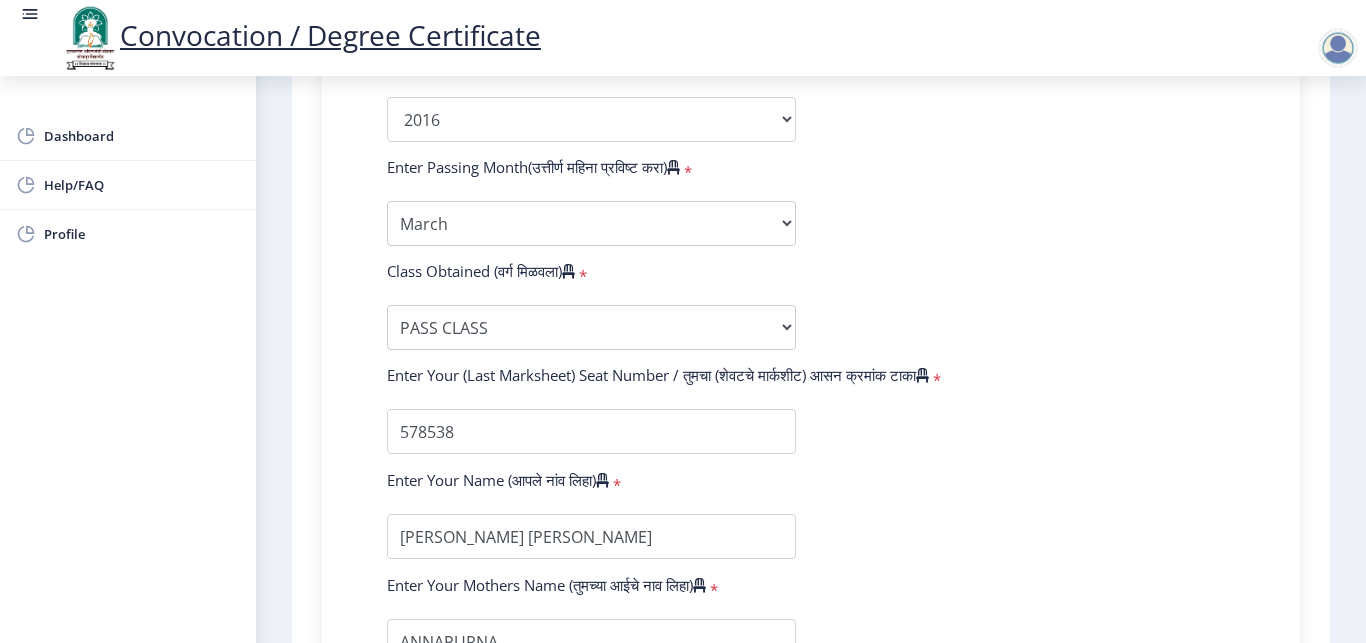 click on "Enter Your PRN Number (तुमचा पीआरएन (कायम नोंदणी क्रमांक) एंटर करा)   * Student Type (विद्यार्थी प्रकार)    * Select Student Type Regular External College Name(कॉलेजचे नाव)   * Sangameshwar College Select College Name Course Name(अभ्यासक्रमाचे नाव)   * Bachelor of Commerce (with Credits) Select Course Name  Specialization(विशेषज्ञता)   * Specialization Banking Advanced Accountancy Advanced Banking Advanced Cost Accounting Advanced Costing Industrial Management Insurance Advanced Insurance Advanced Statistics Other Enter passing Year(उत्तीर्ण वर्ष प्रविष्ट करा)   *  2025   2024   2023   2022   2021   2020   2019   2018   2017   2016   2015   2014   2013   2012   2011   2010   2009   2008   2007   2006   2005   2004   2003   2002   2001   2000   1999   1998   1997   1996   1995  * *" 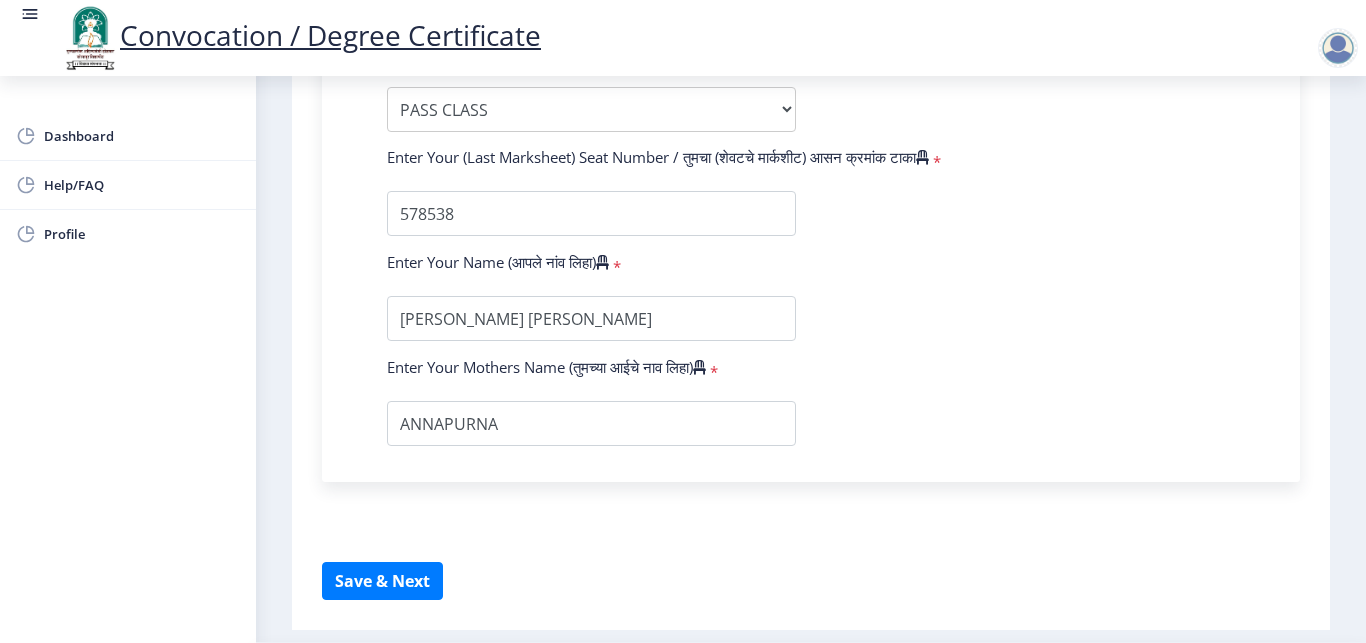scroll, scrollTop: 1386, scrollLeft: 0, axis: vertical 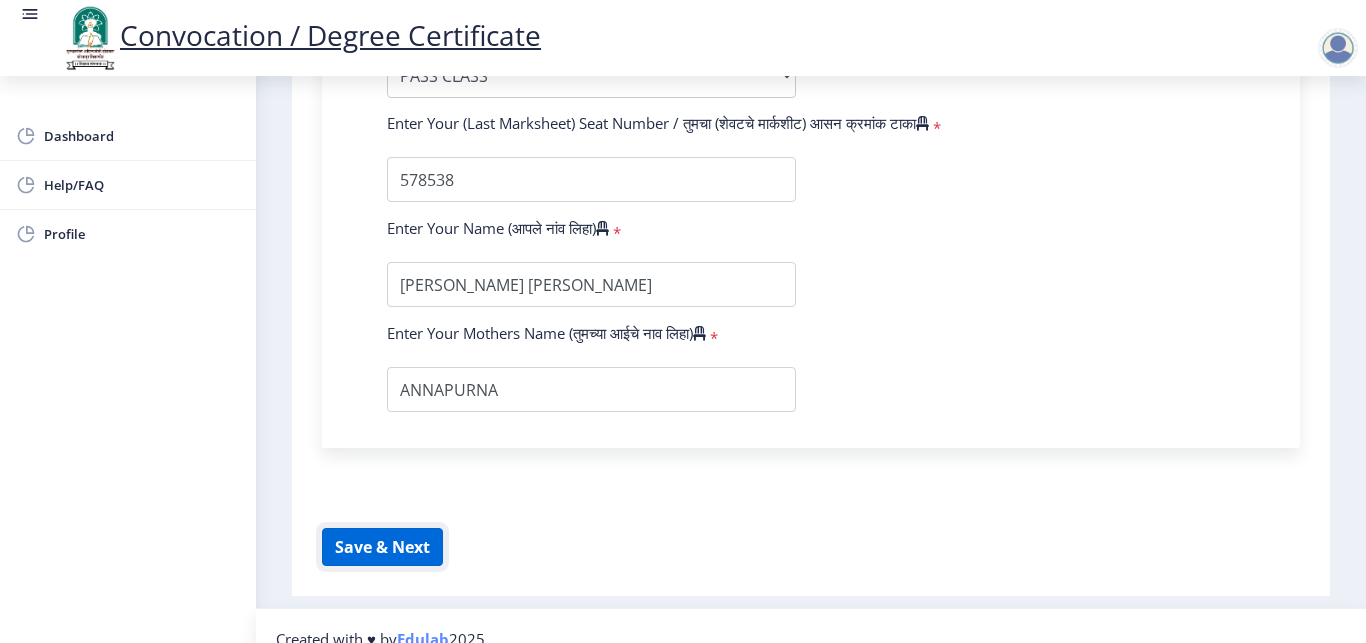 click on "Save & Next" 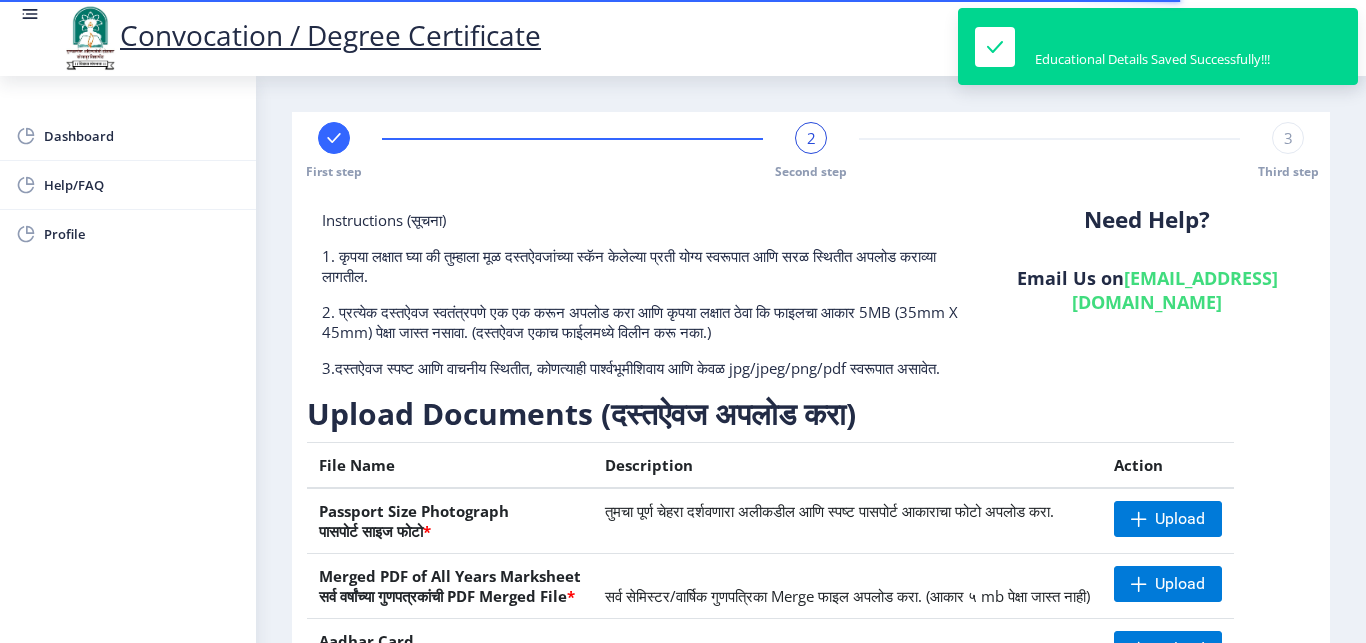 scroll, scrollTop: 252, scrollLeft: 0, axis: vertical 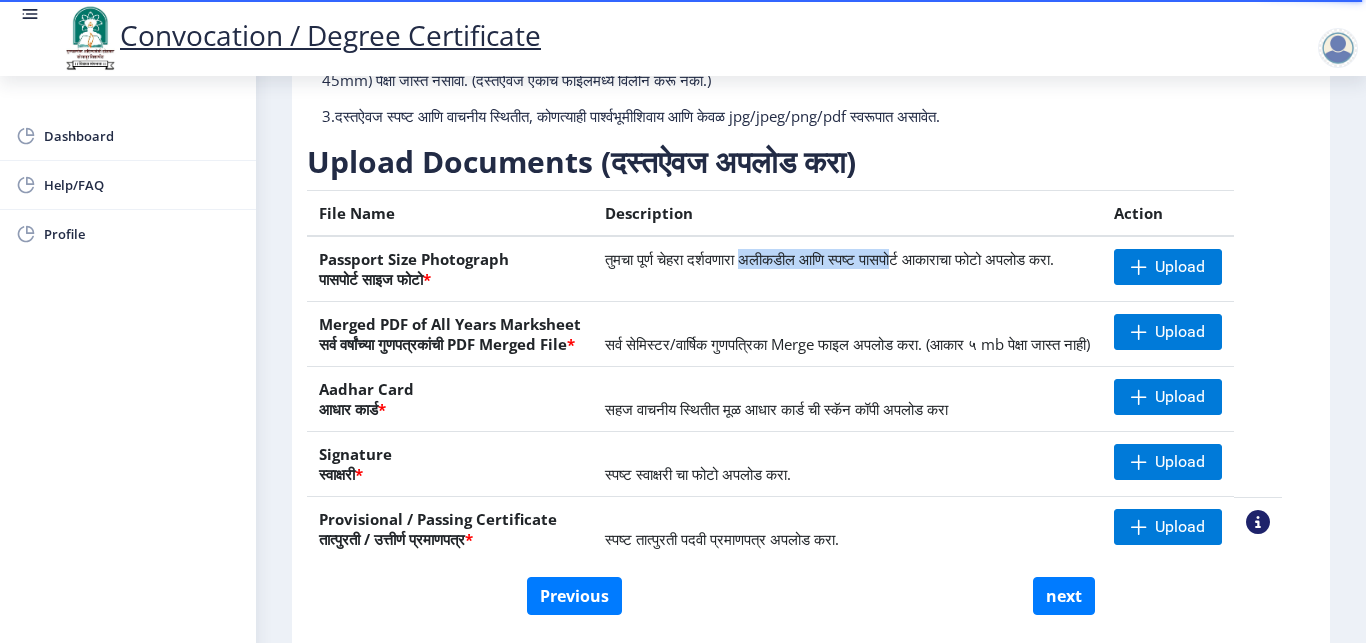 drag, startPoint x: 765, startPoint y: 282, endPoint x: 935, endPoint y: 282, distance: 170 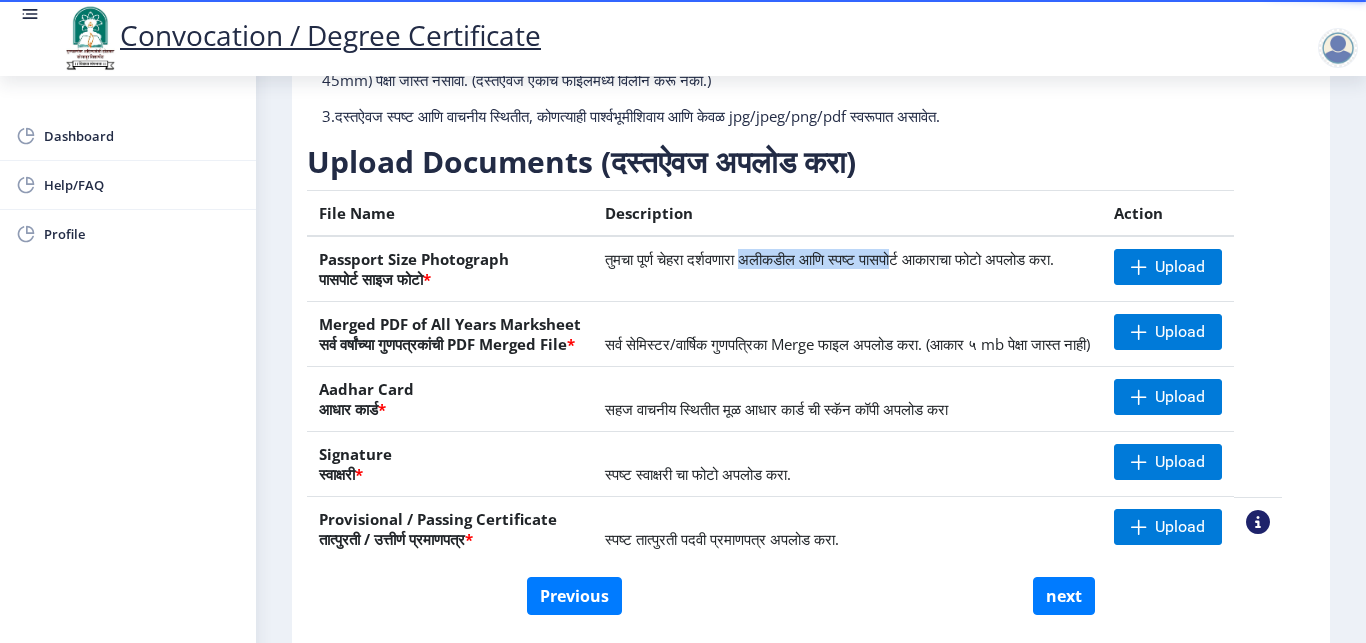 drag, startPoint x: 441, startPoint y: 348, endPoint x: 480, endPoint y: 354, distance: 39.45884 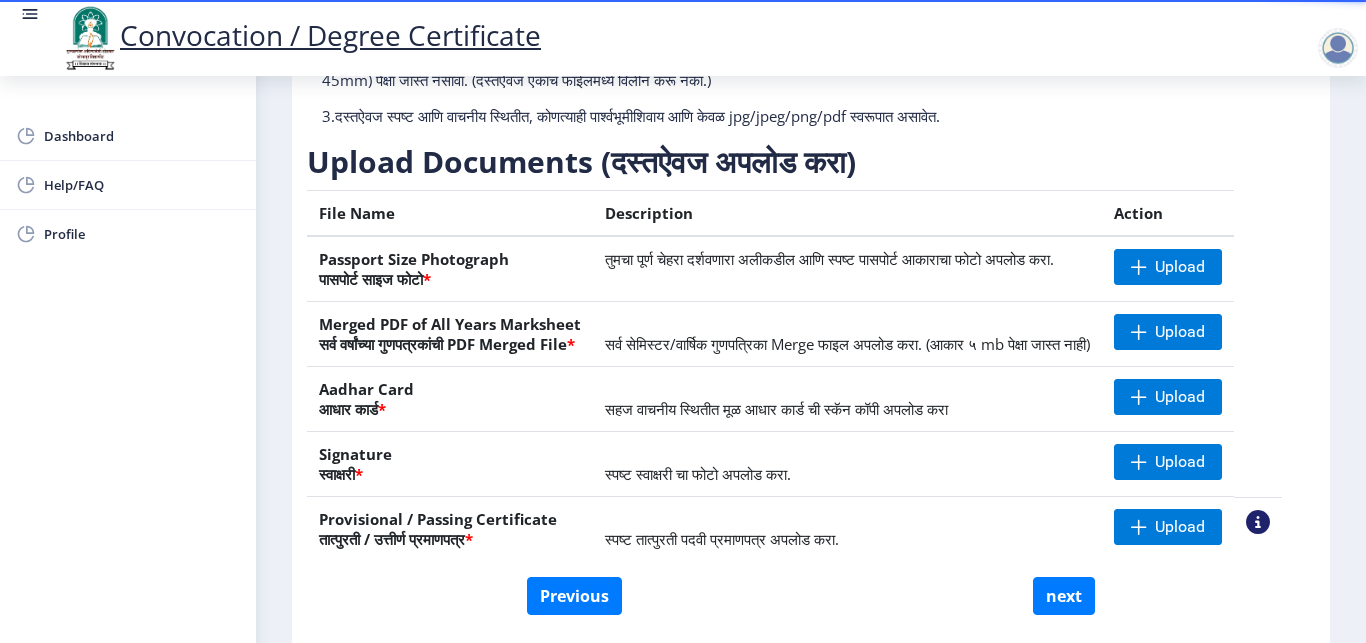 click on "Merged PDF of All Years Marksheet   सर्व वर्षांच्या गुणपत्रकांची PDF Merged File *" 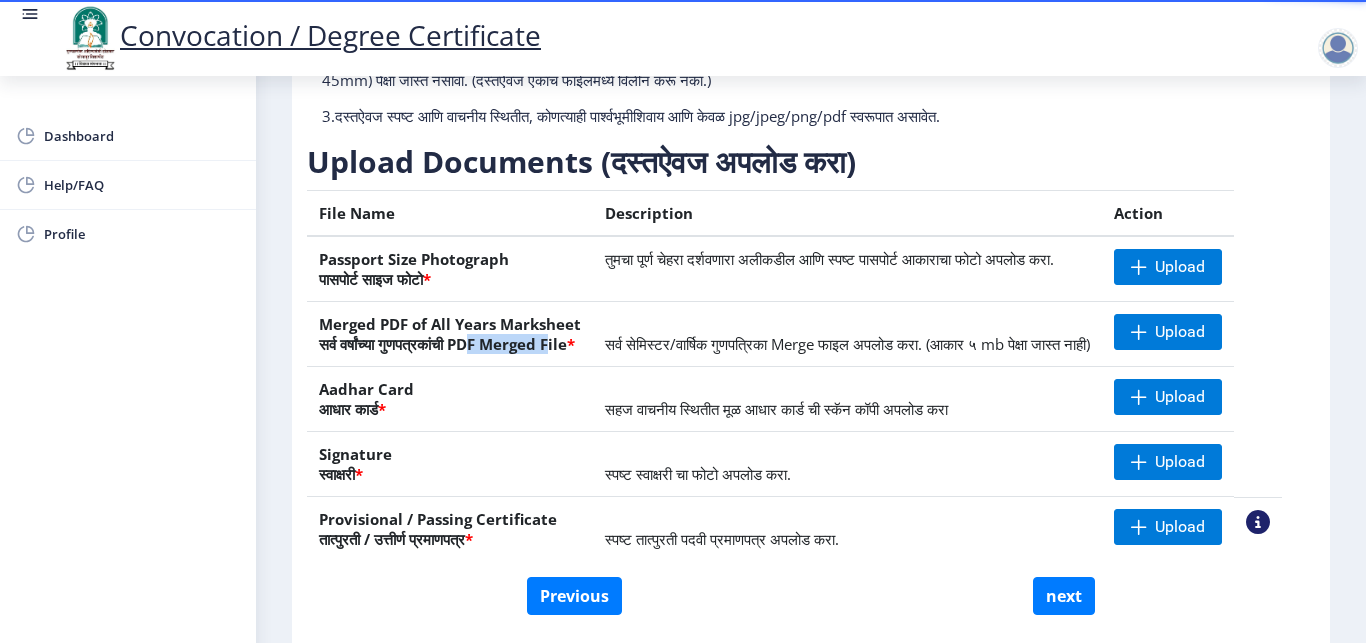 drag, startPoint x: 472, startPoint y: 385, endPoint x: 561, endPoint y: 385, distance: 89 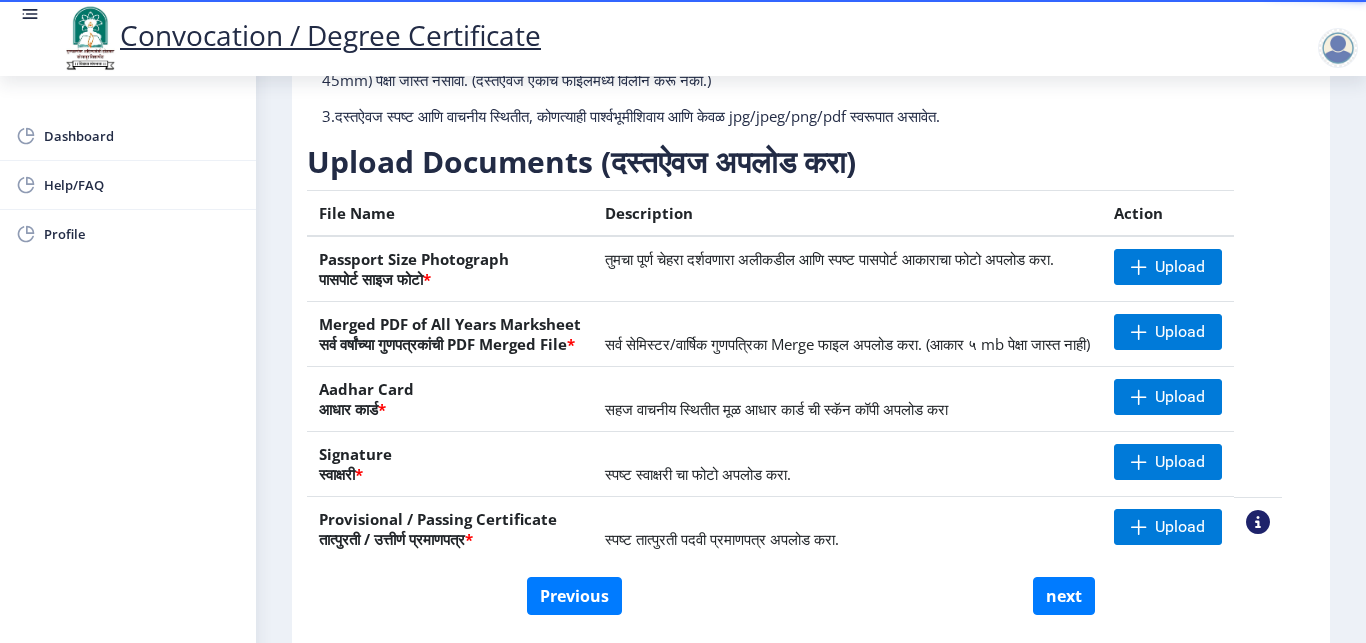 click on "Merged PDF of All Years Marksheet   सर्व वर्षांच्या गुणपत्रकांची PDF Merged File *" 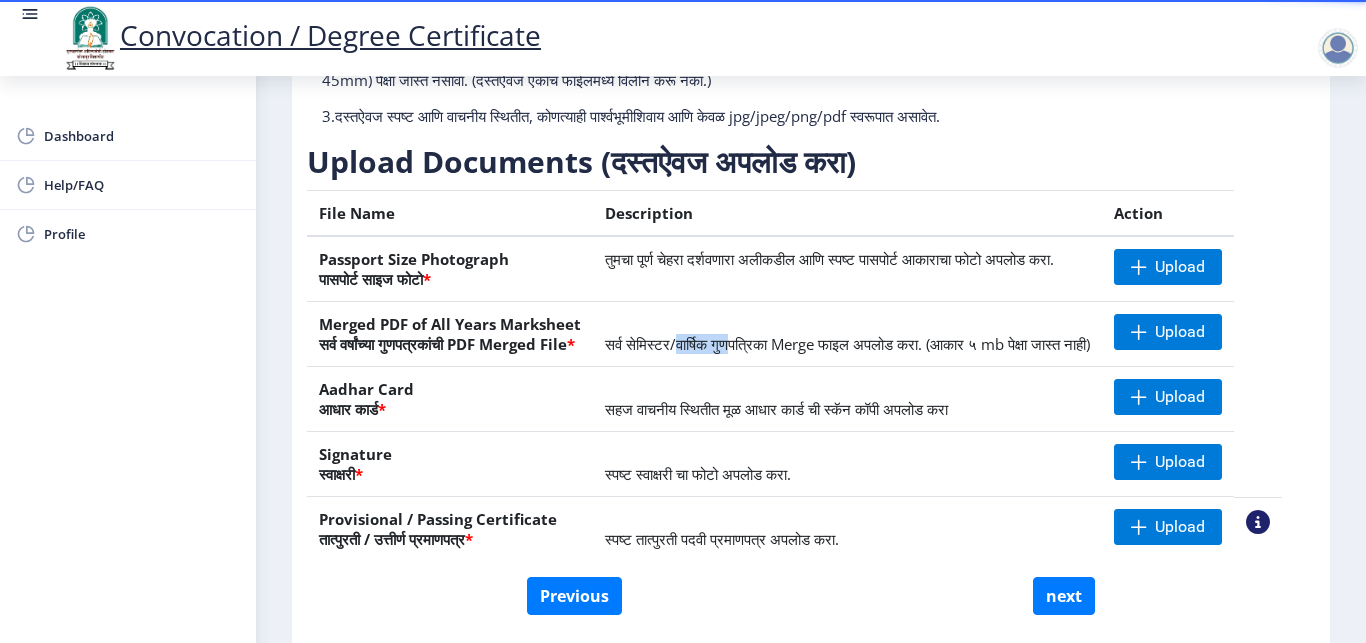 drag, startPoint x: 681, startPoint y: 370, endPoint x: 743, endPoint y: 364, distance: 62.289646 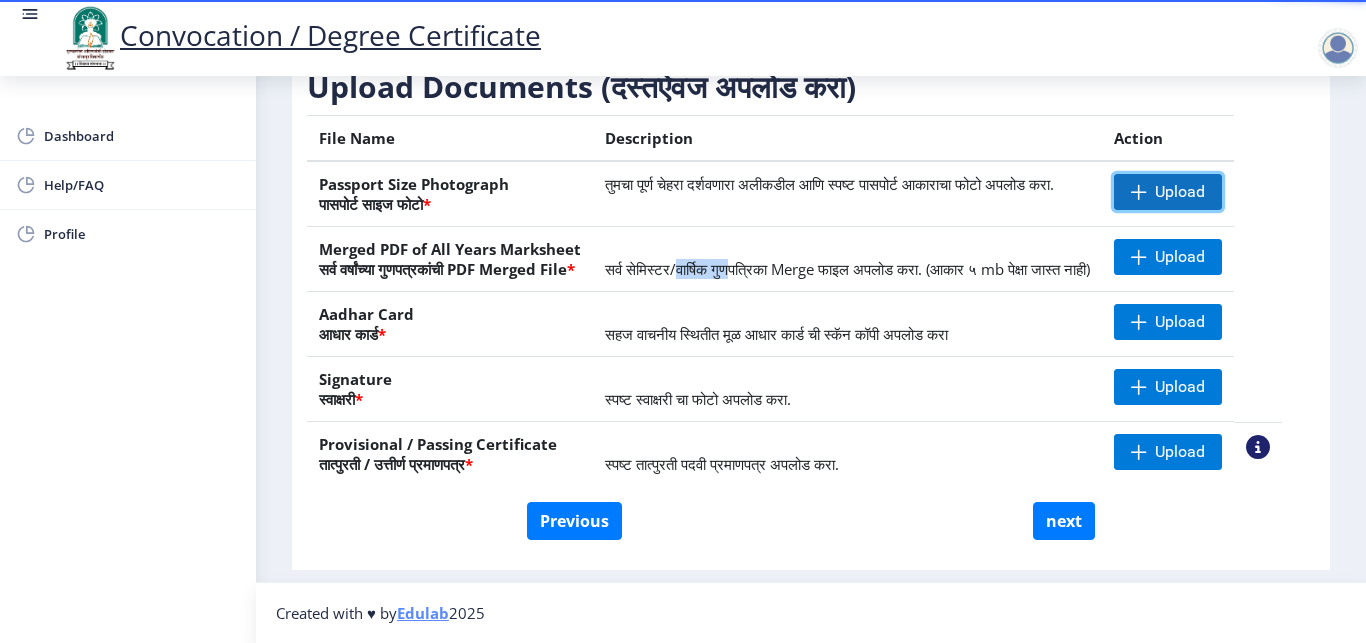 click on "Upload" 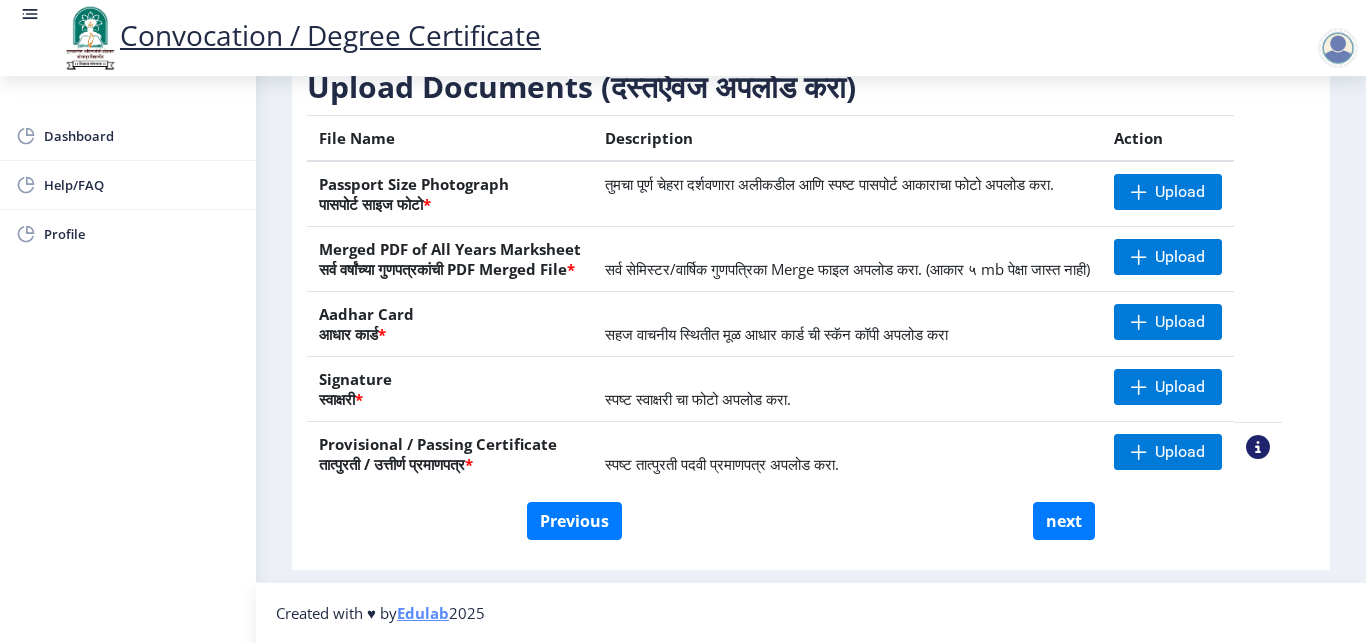 click on "सहज वाचनीय स्थितीत मूळ आधार कार्ड ची स्कॅन कॉपी अपलोड करा" 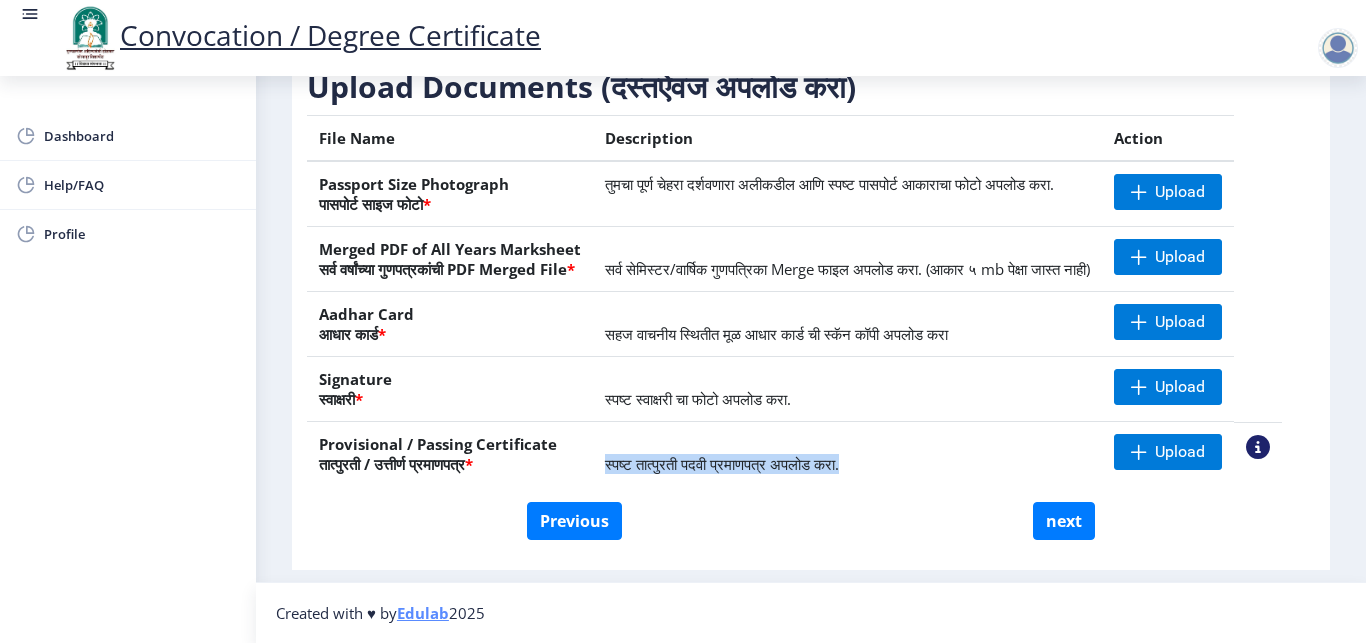 drag, startPoint x: 868, startPoint y: 468, endPoint x: 604, endPoint y: 462, distance: 264.06818 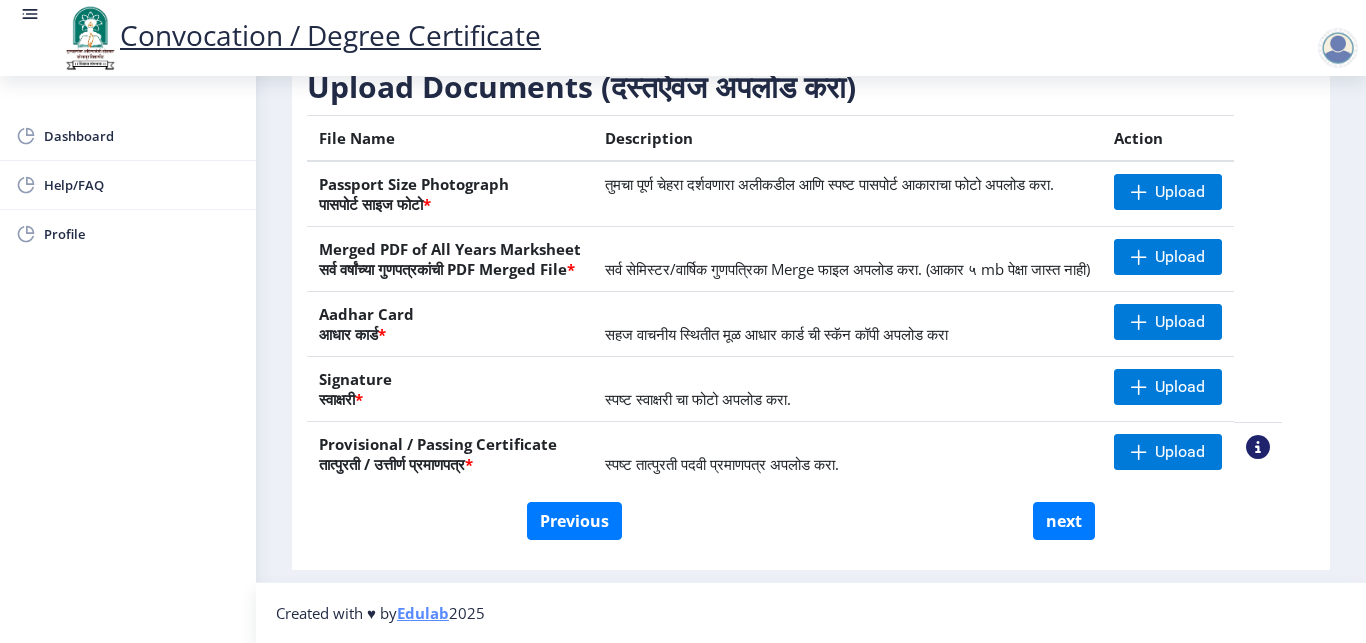 click on "स्पष्ट तात्पुरती पदवी प्रमाणपत्र अपलोड करा." 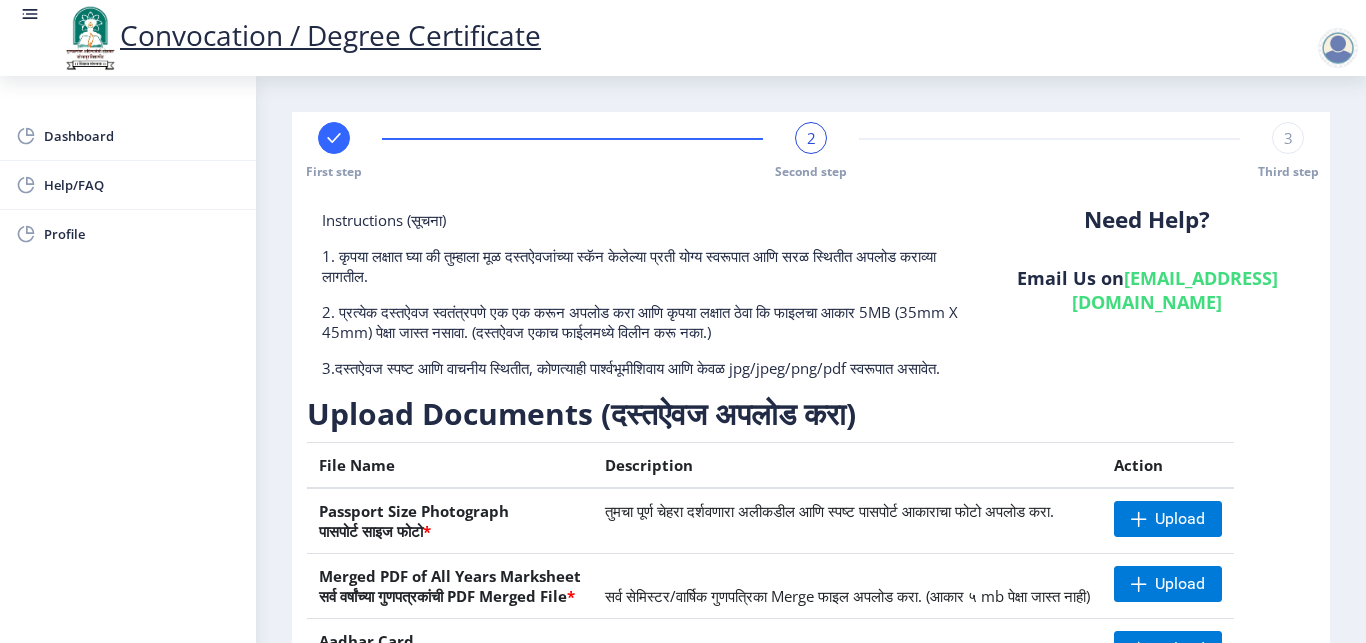 scroll, scrollTop: 126, scrollLeft: 0, axis: vertical 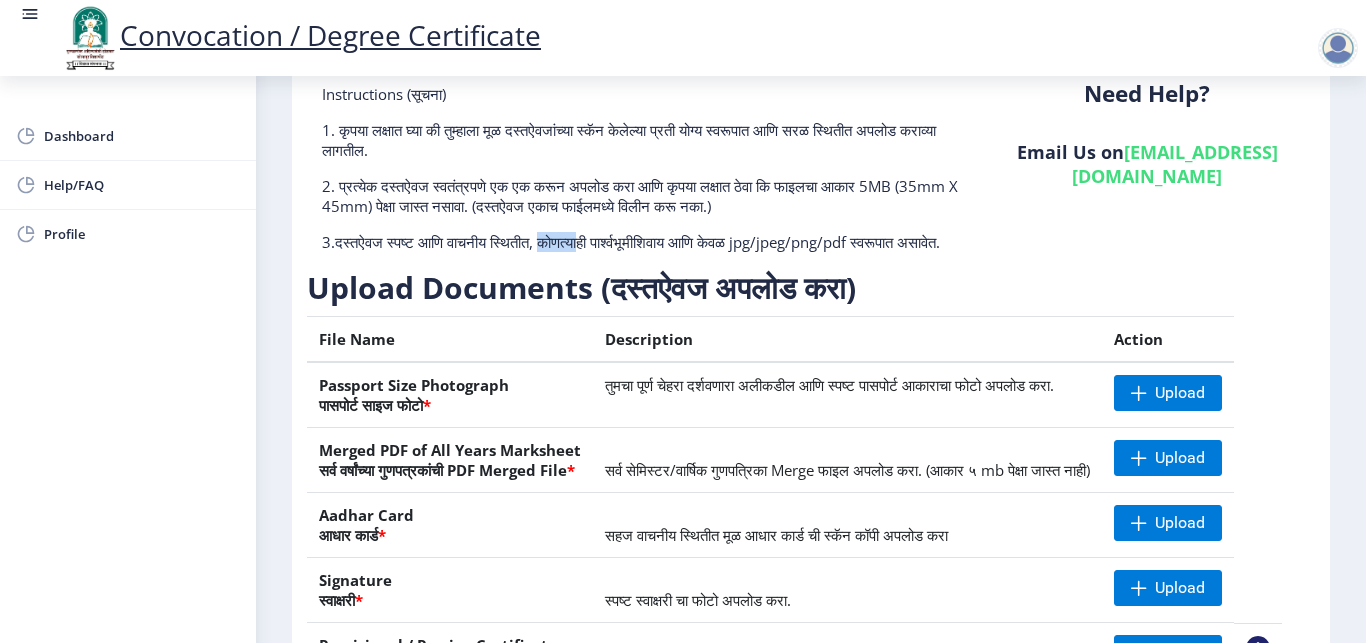 drag, startPoint x: 582, startPoint y: 245, endPoint x: 628, endPoint y: 245, distance: 46 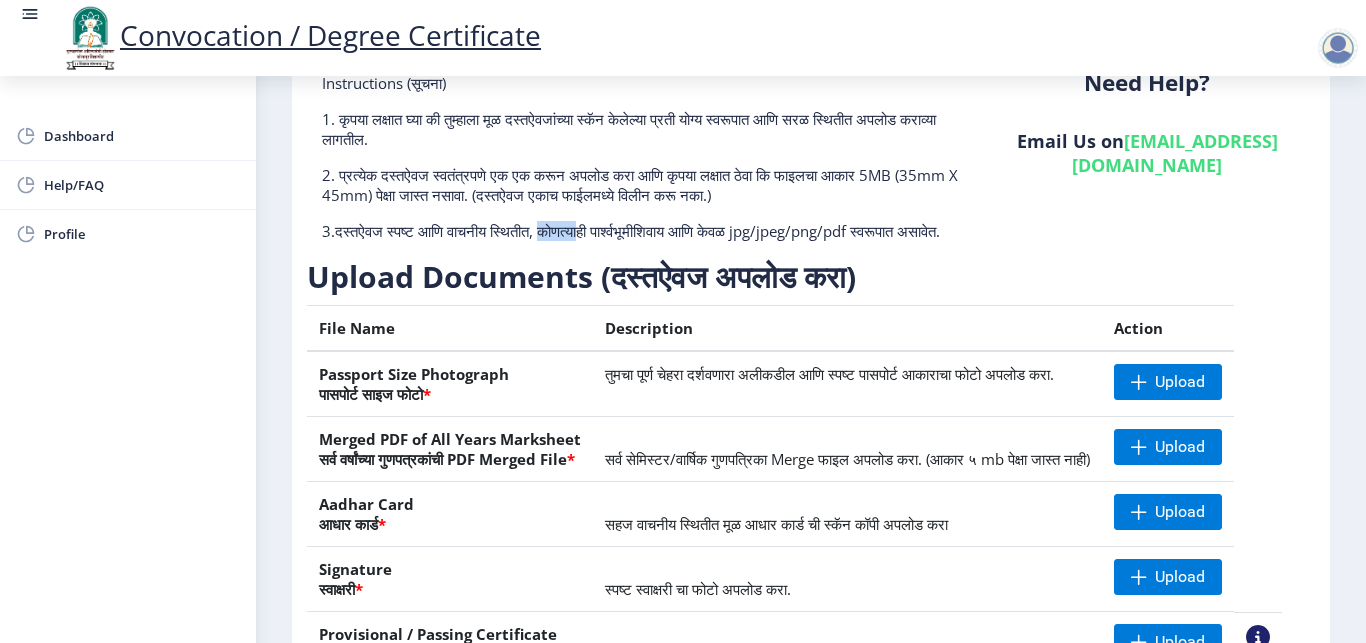 scroll, scrollTop: 135, scrollLeft: 0, axis: vertical 